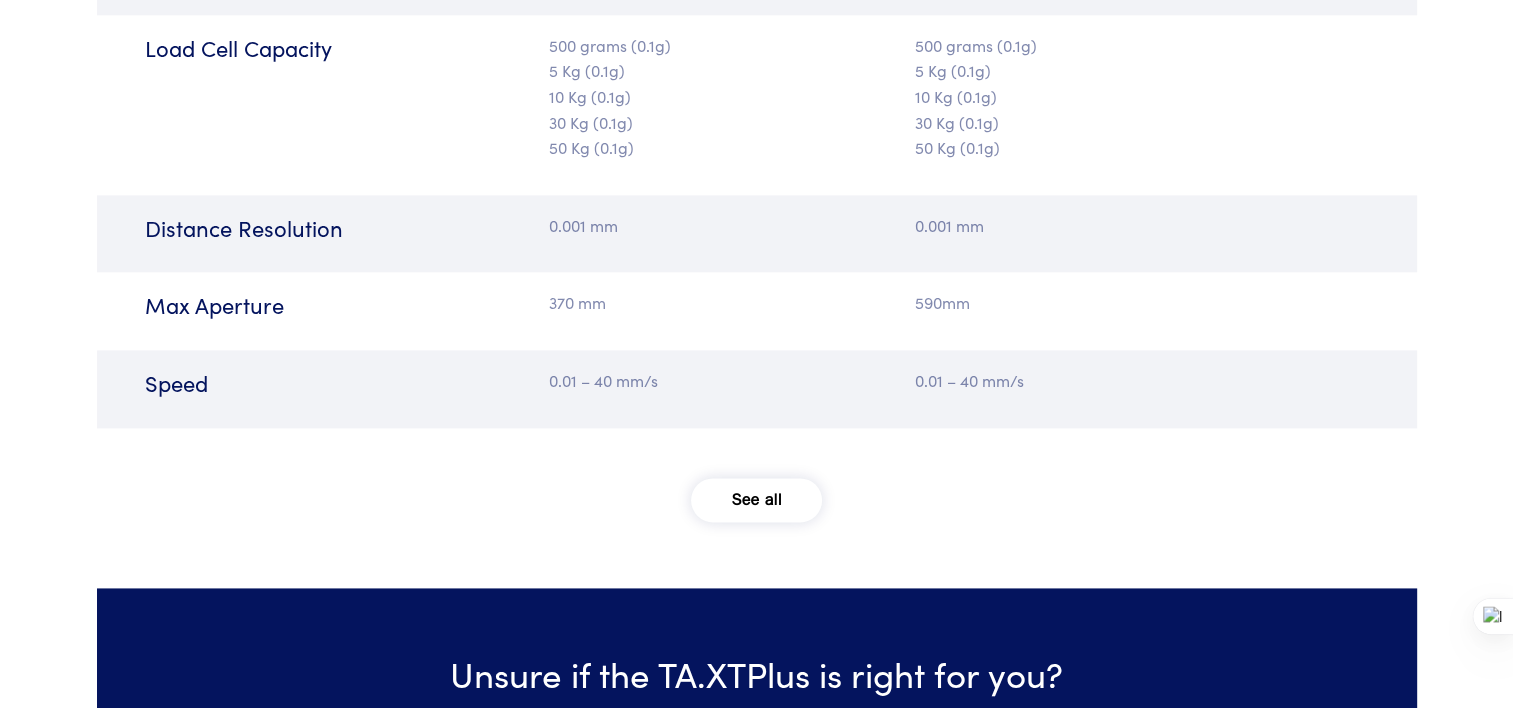 scroll, scrollTop: 2591, scrollLeft: 0, axis: vertical 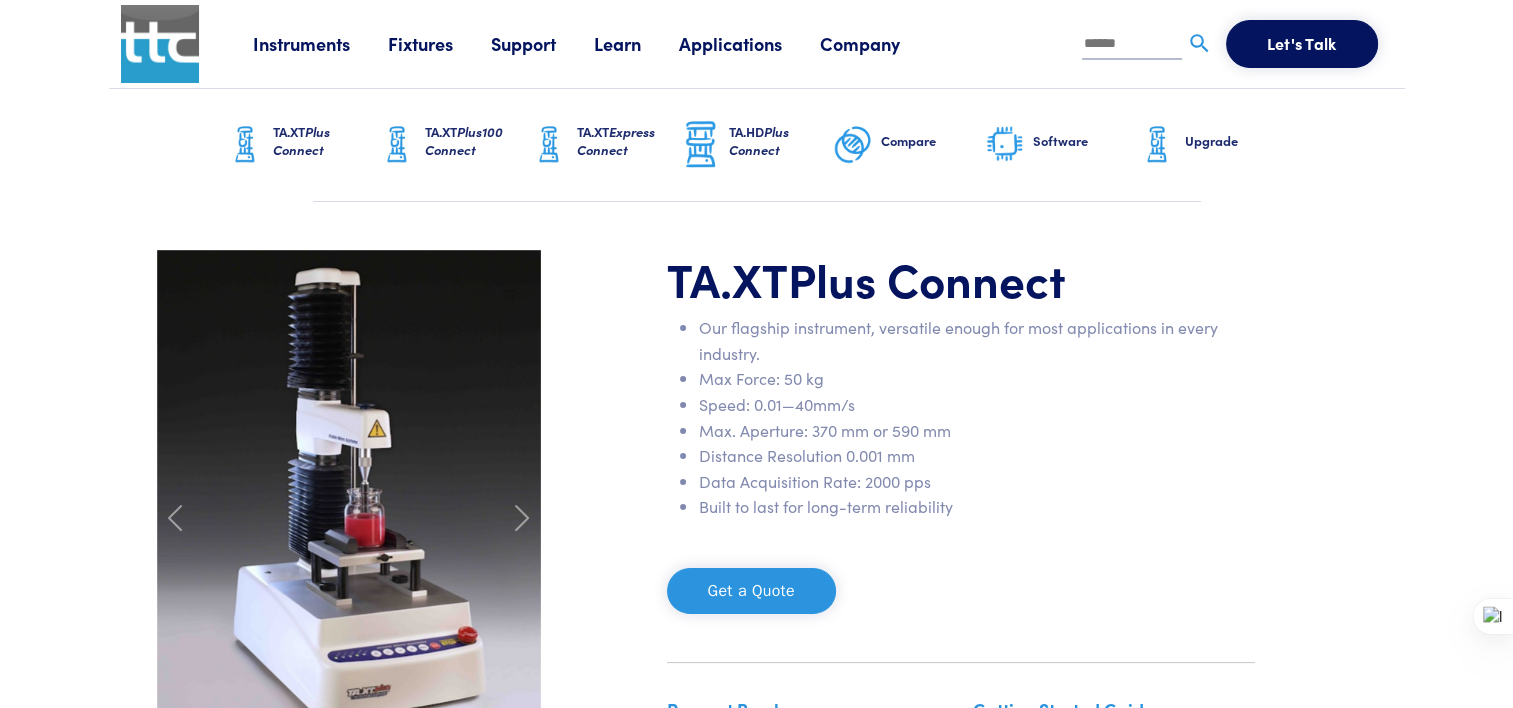 click at bounding box center [1132, 45] 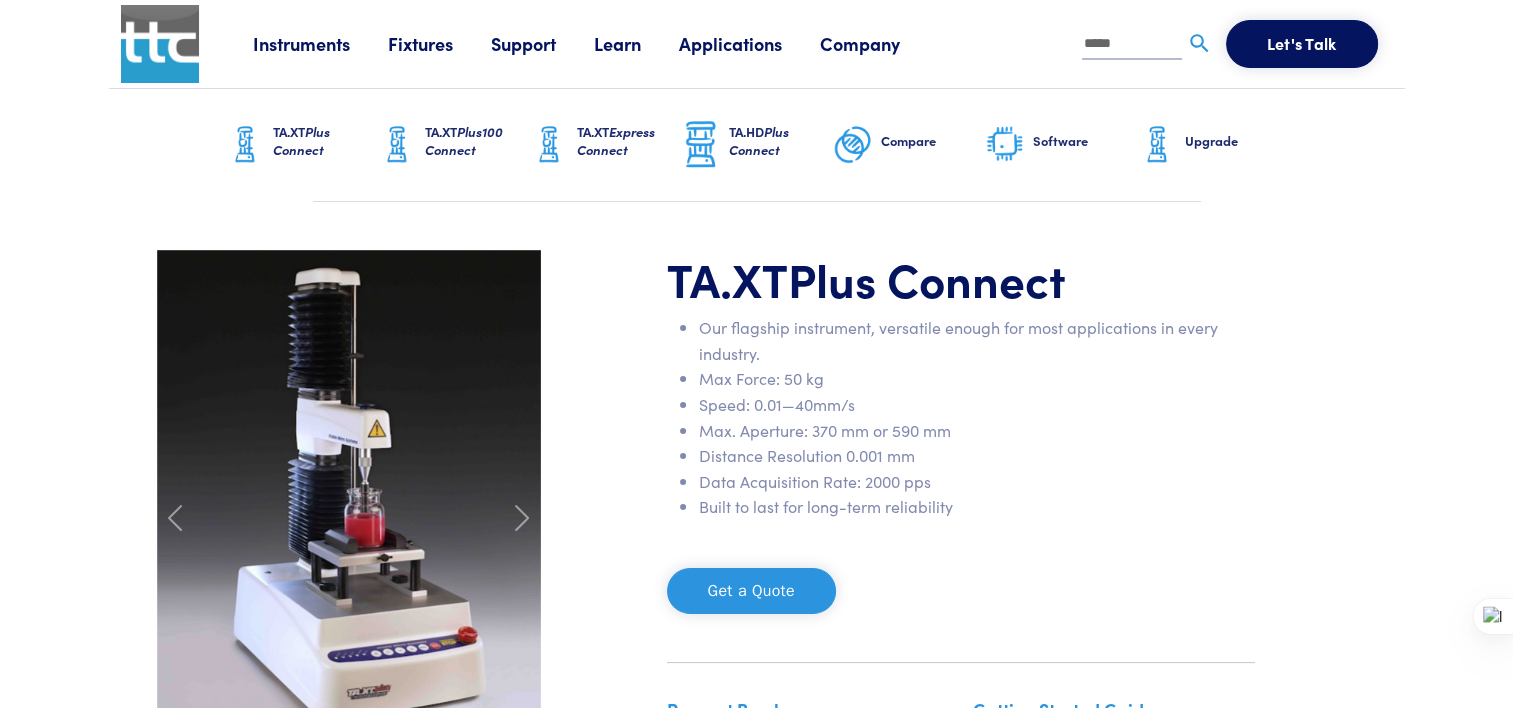 type on "*****" 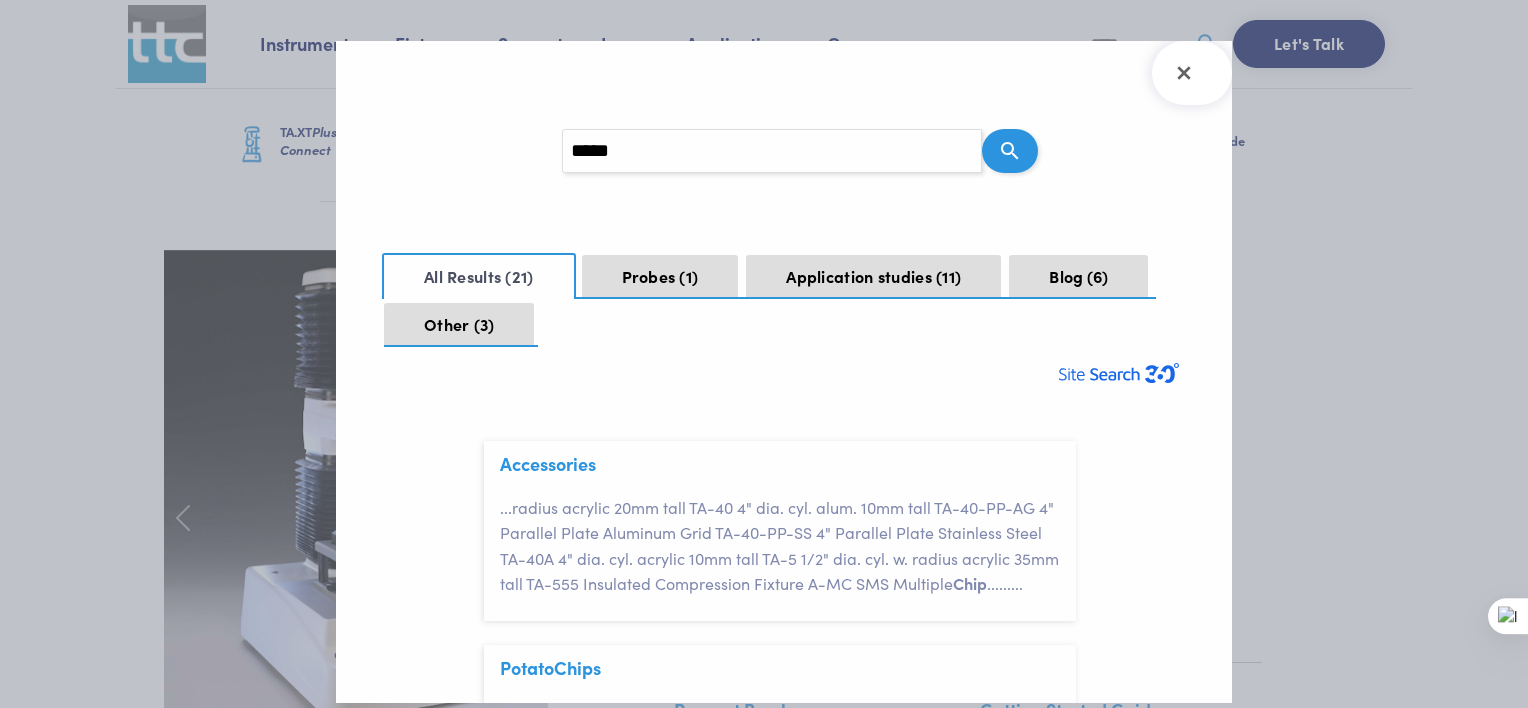 scroll, scrollTop: 58, scrollLeft: 0, axis: vertical 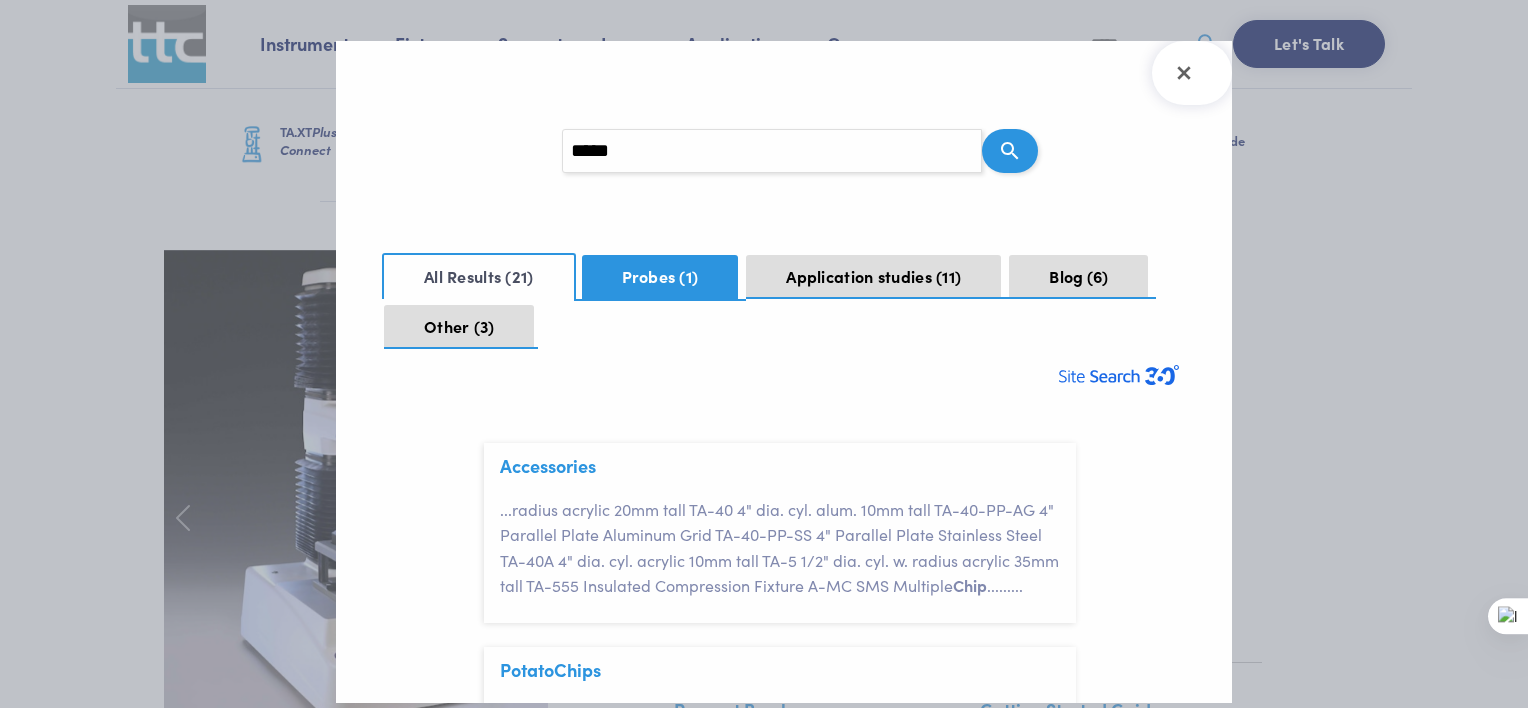 click on "Probes 1" at bounding box center [660, 277] 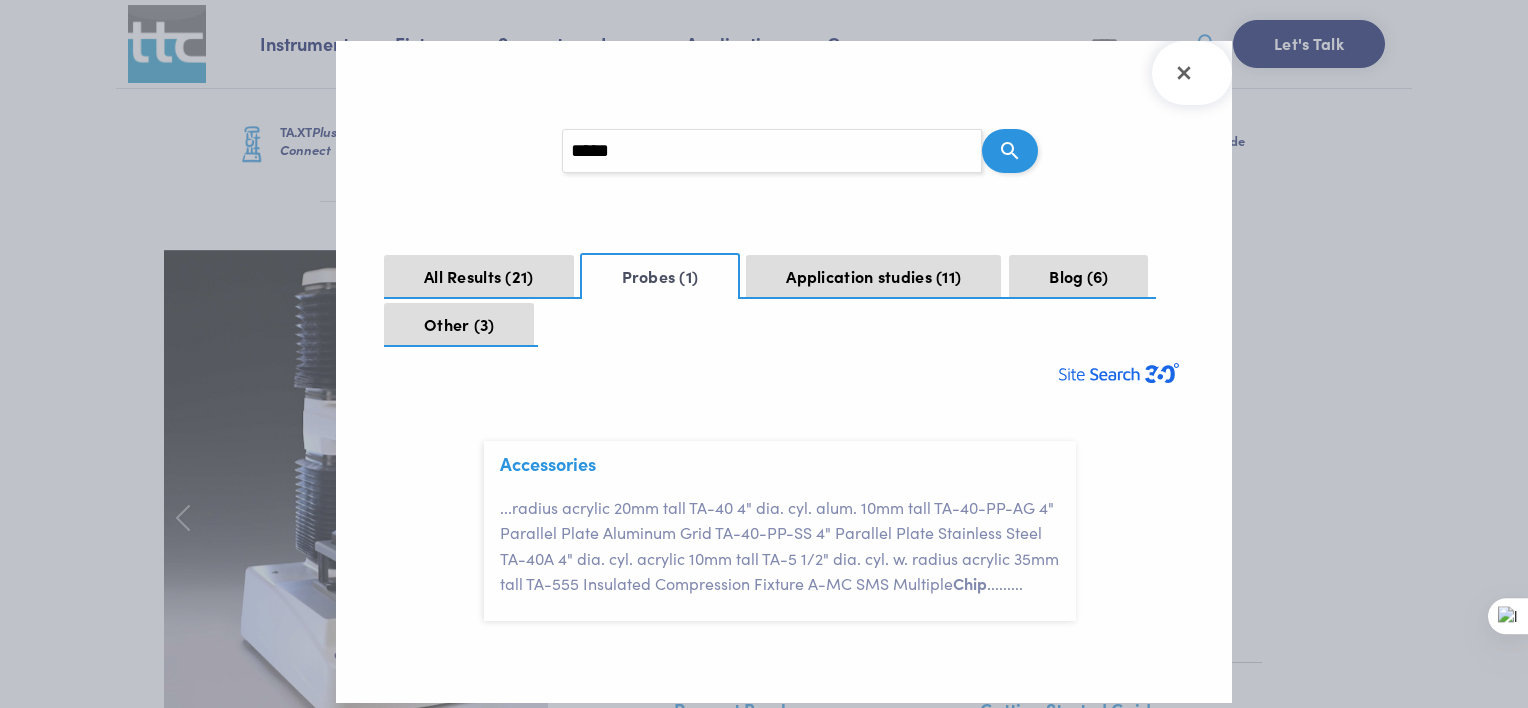 scroll, scrollTop: 8, scrollLeft: 0, axis: vertical 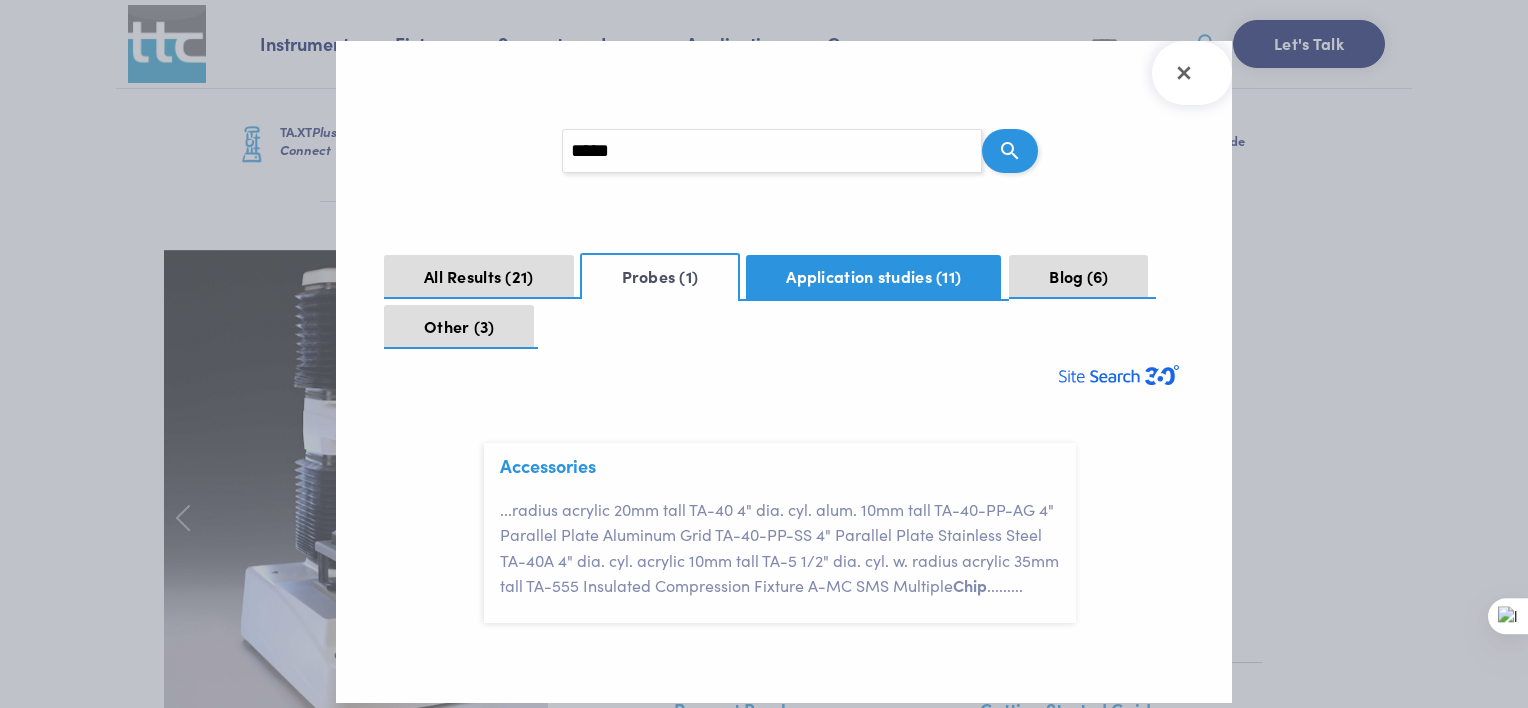 click on "Application studies 11" at bounding box center (873, 277) 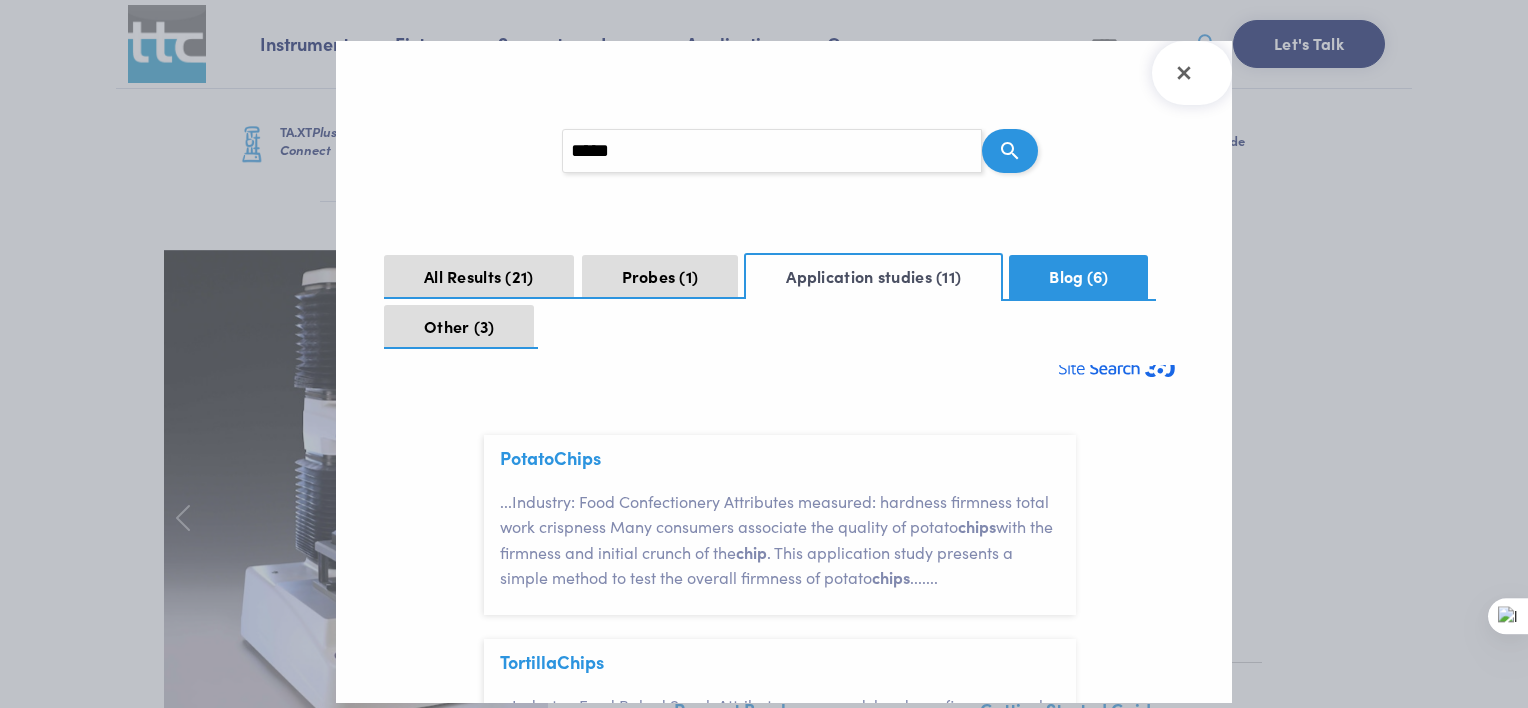 click on "Blog 6" at bounding box center (1078, 277) 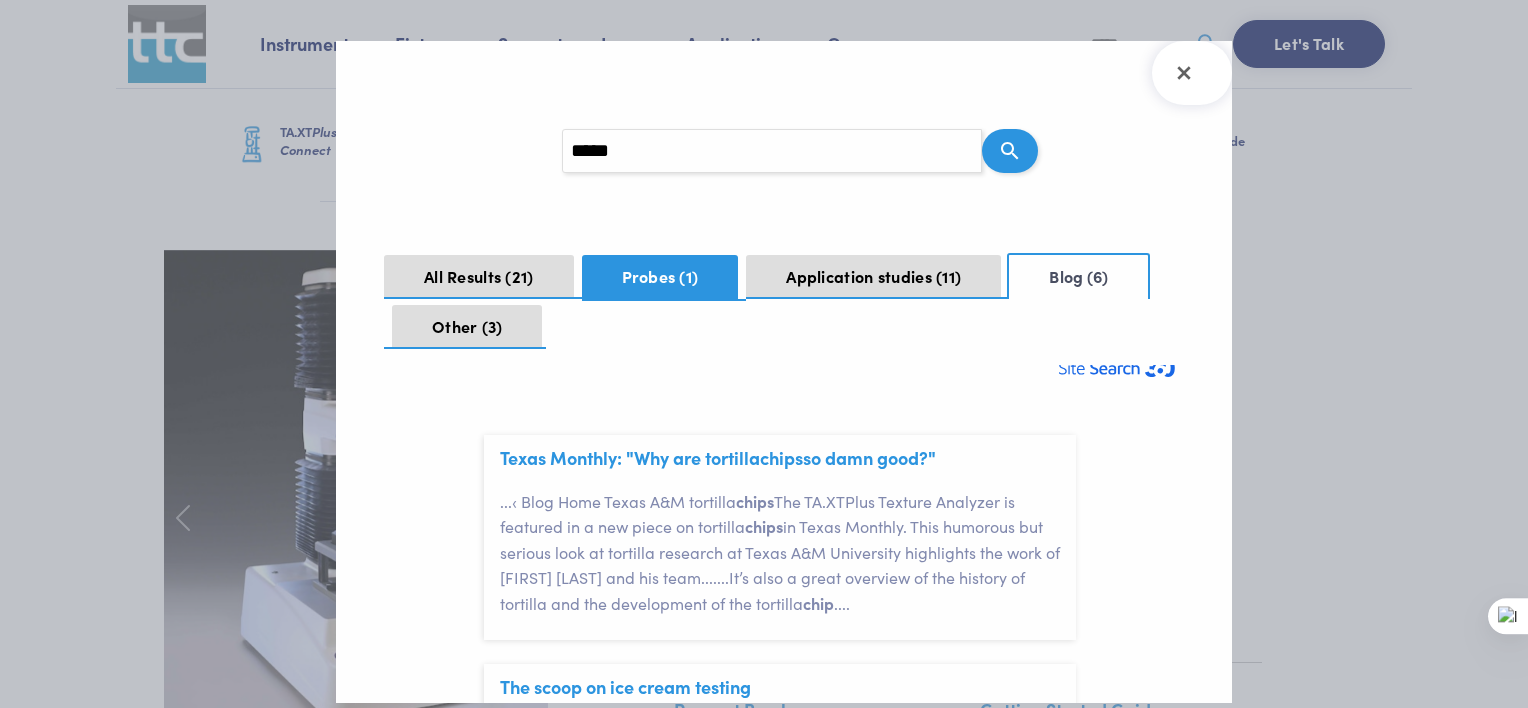 click on "Probes 1" at bounding box center [660, 277] 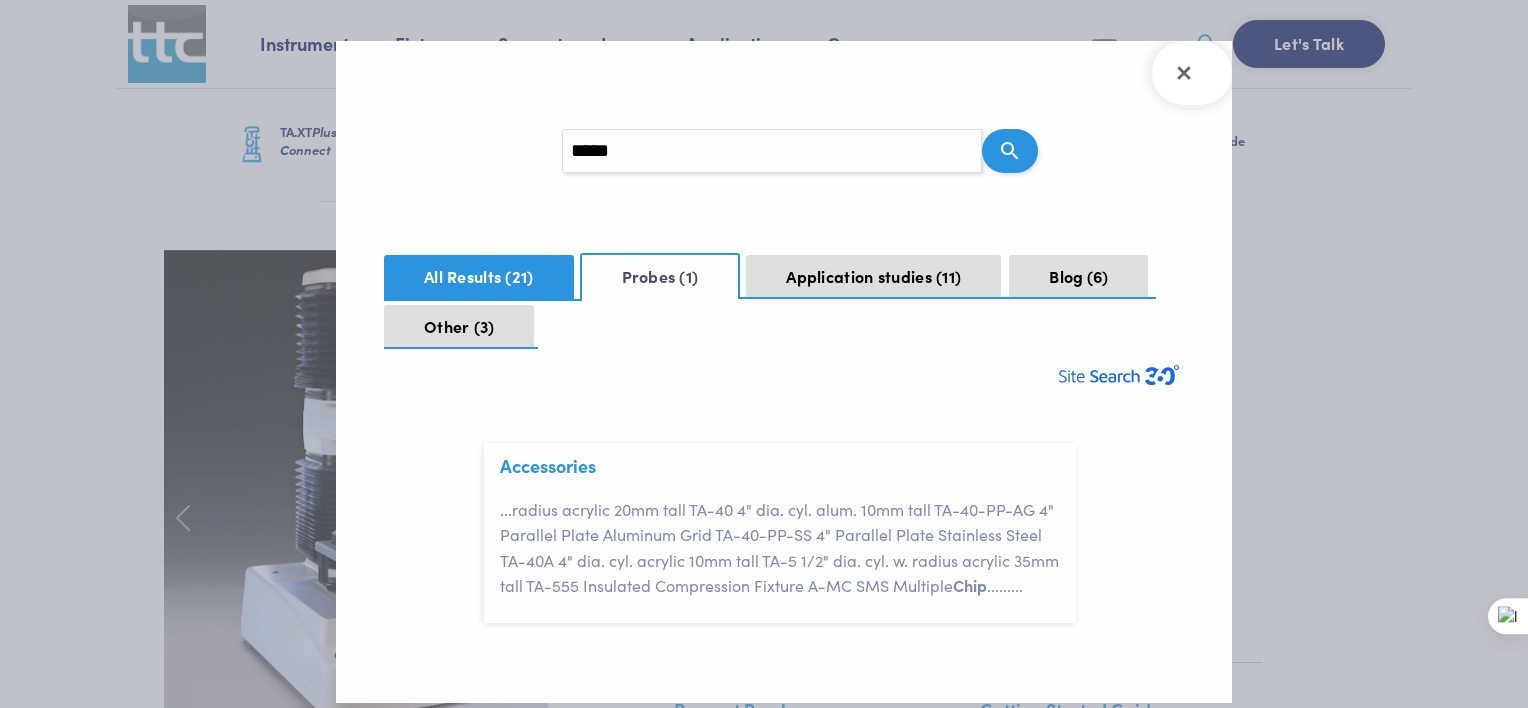 click on "All Results 21" at bounding box center [479, 277] 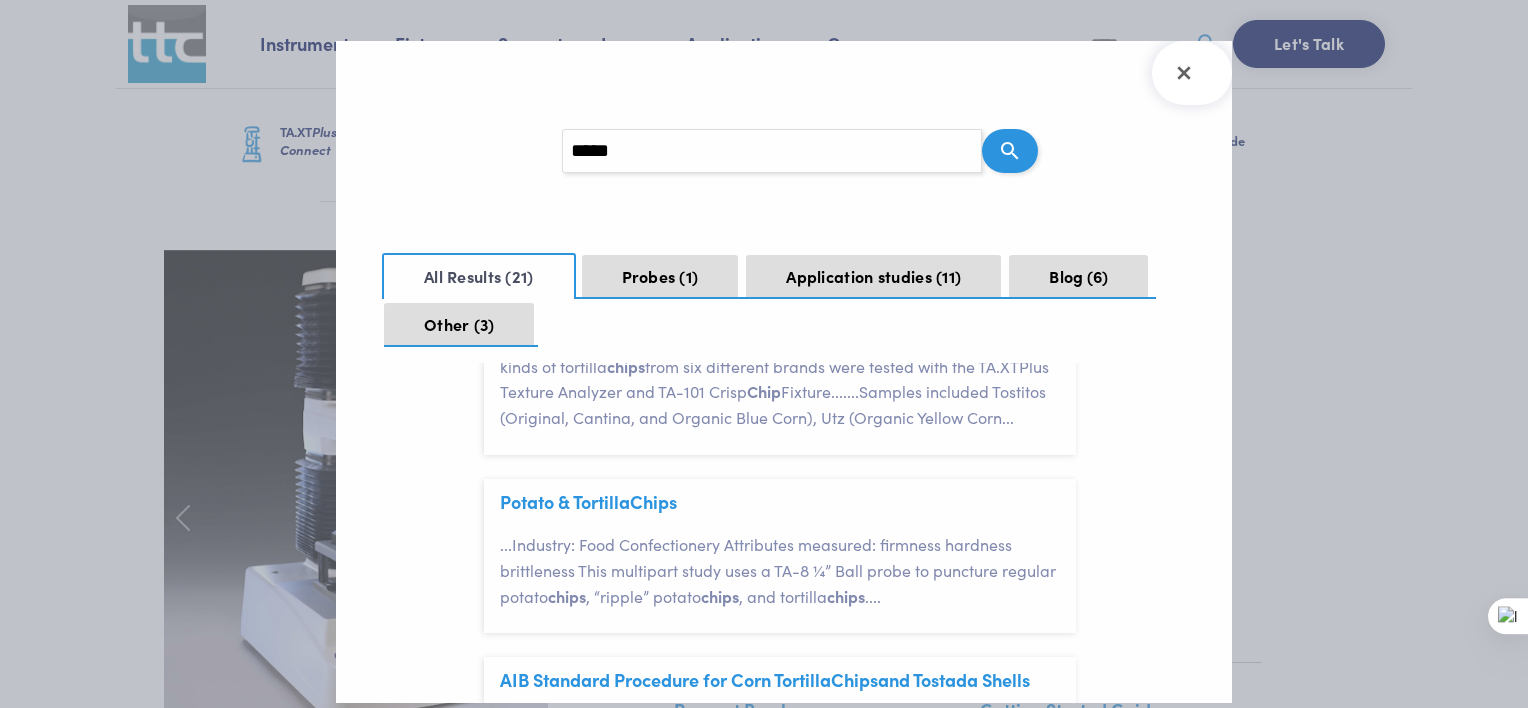 scroll, scrollTop: 700, scrollLeft: 0, axis: vertical 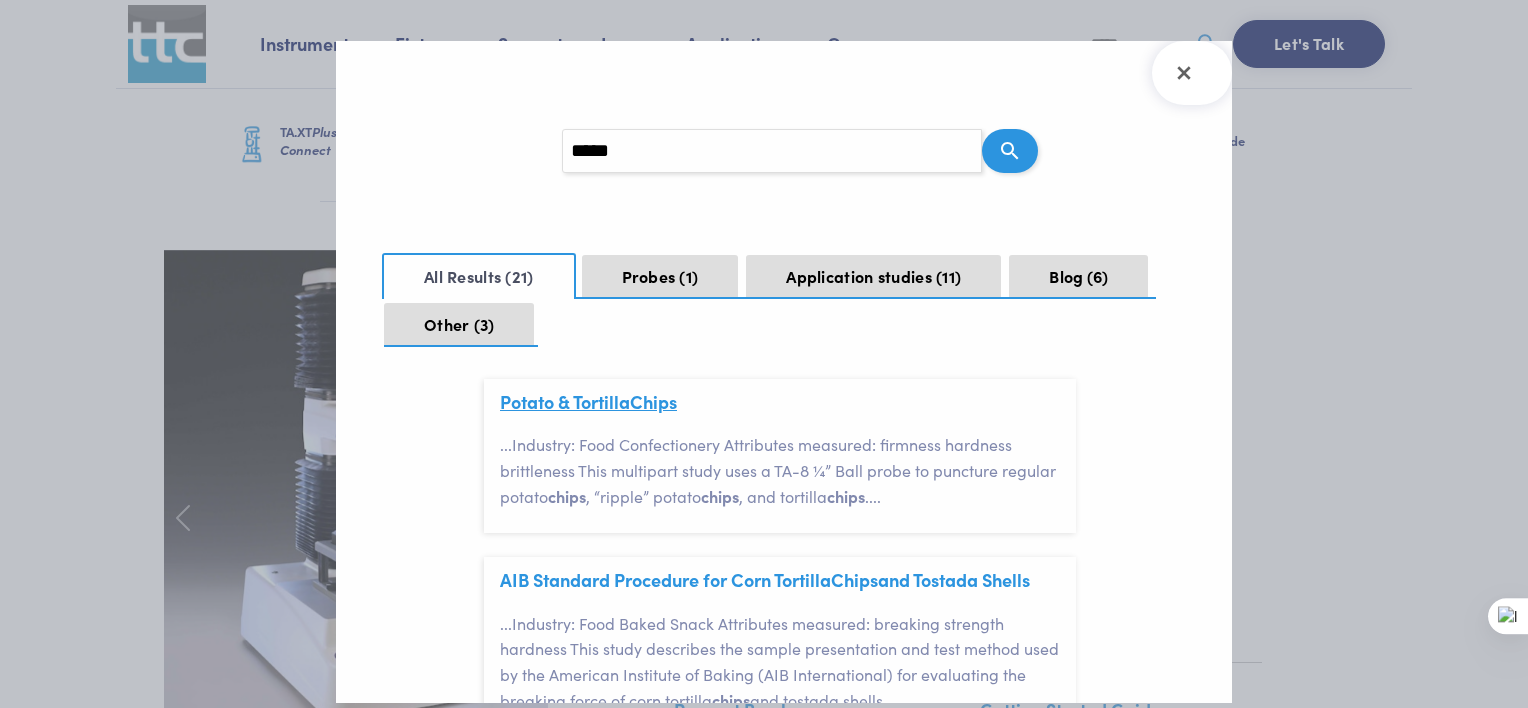 click on "Chips" at bounding box center [653, 401] 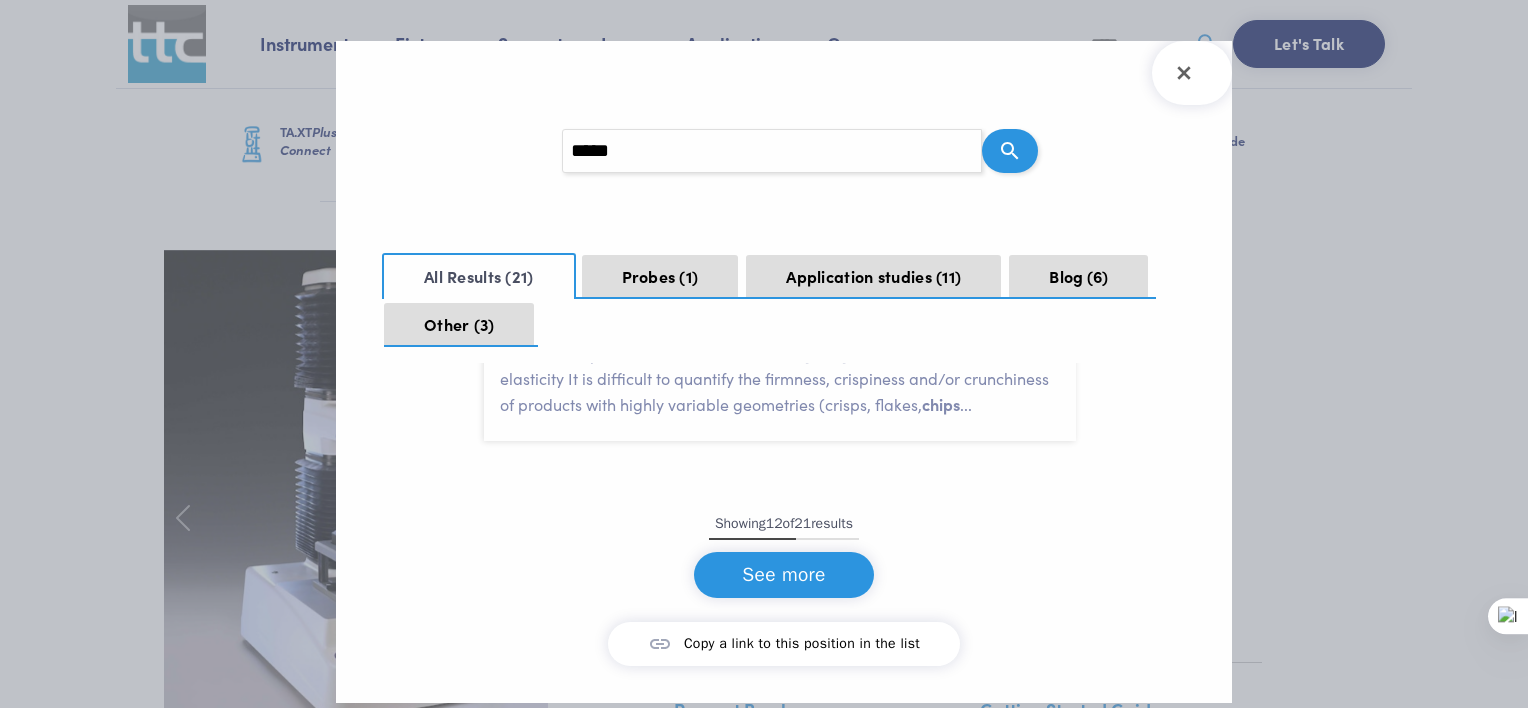 scroll, scrollTop: 2600, scrollLeft: 0, axis: vertical 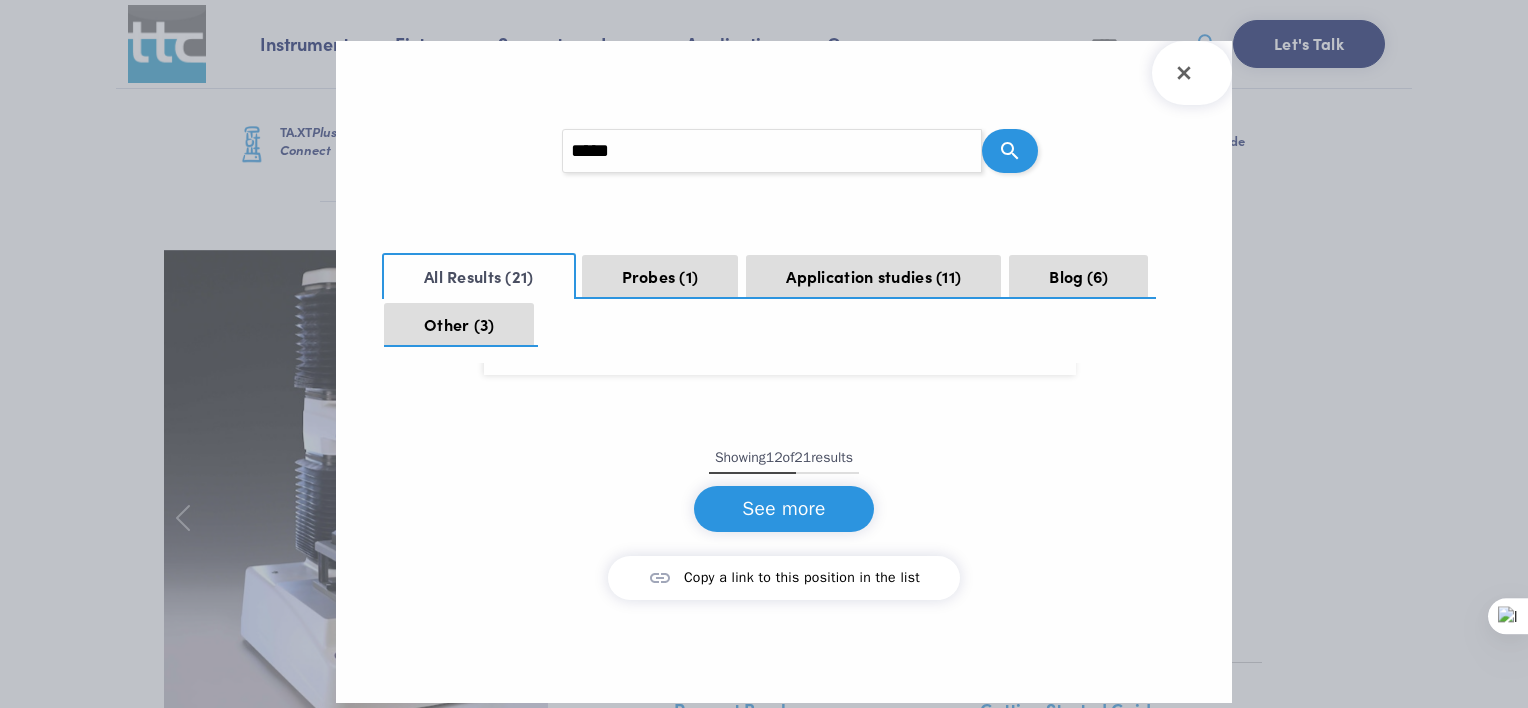 click on "See more" at bounding box center (784, 509) 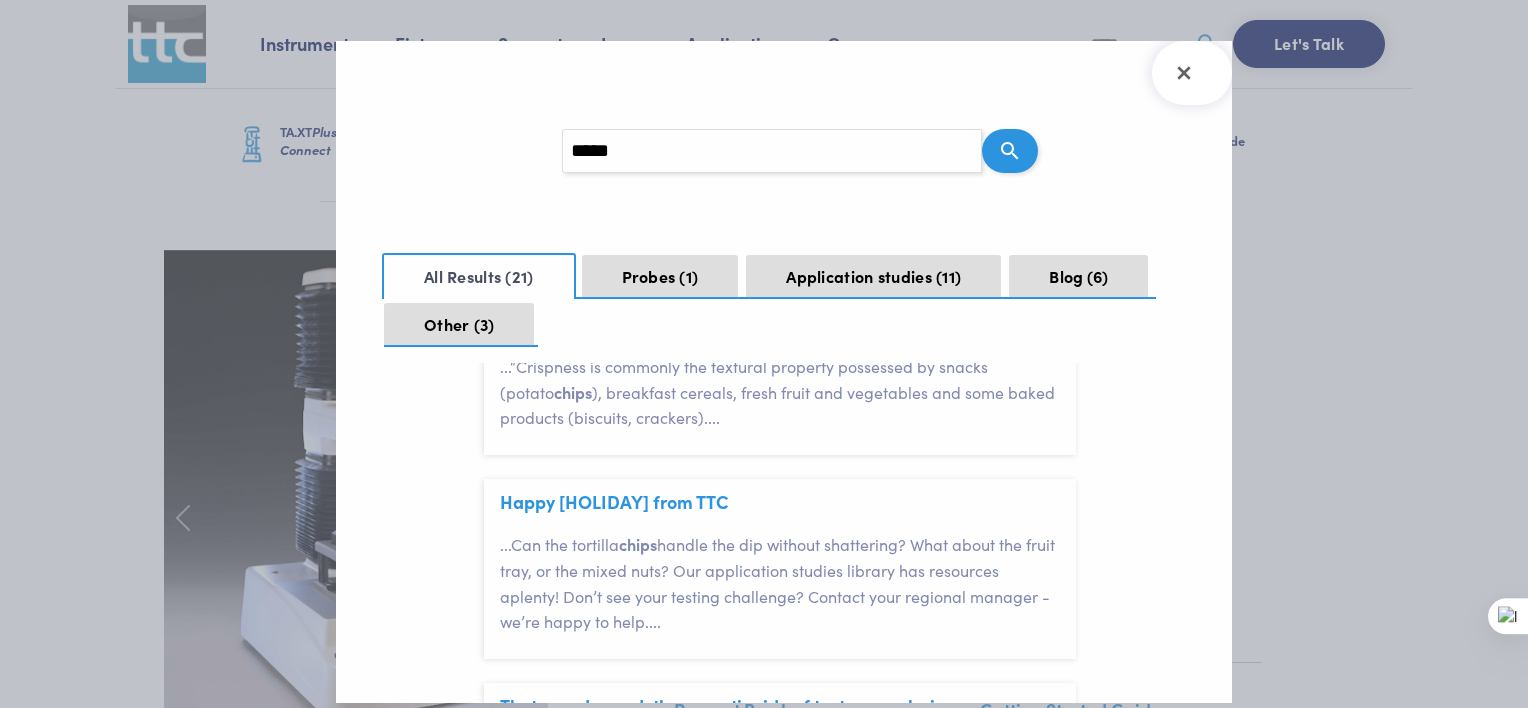 scroll, scrollTop: 3100, scrollLeft: 0, axis: vertical 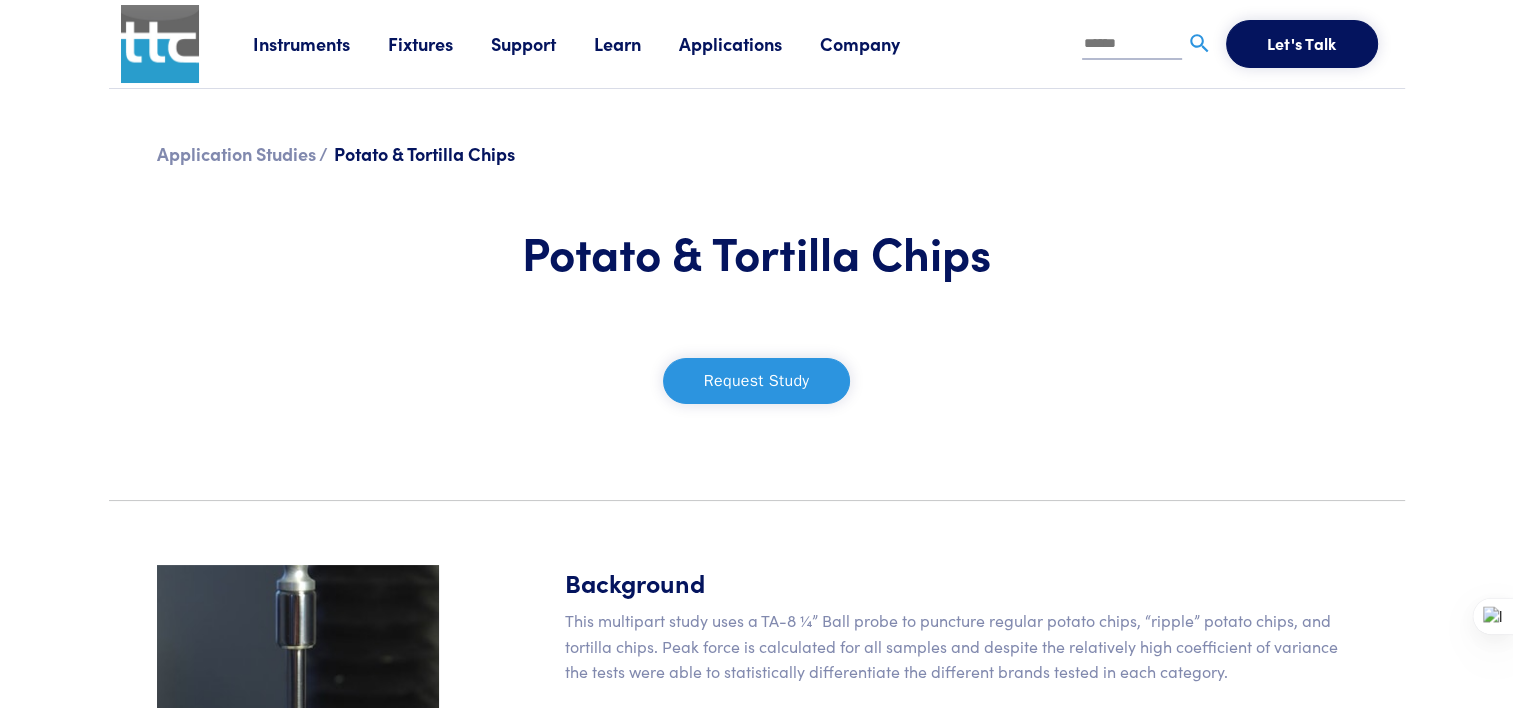 click at bounding box center (1132, 45) 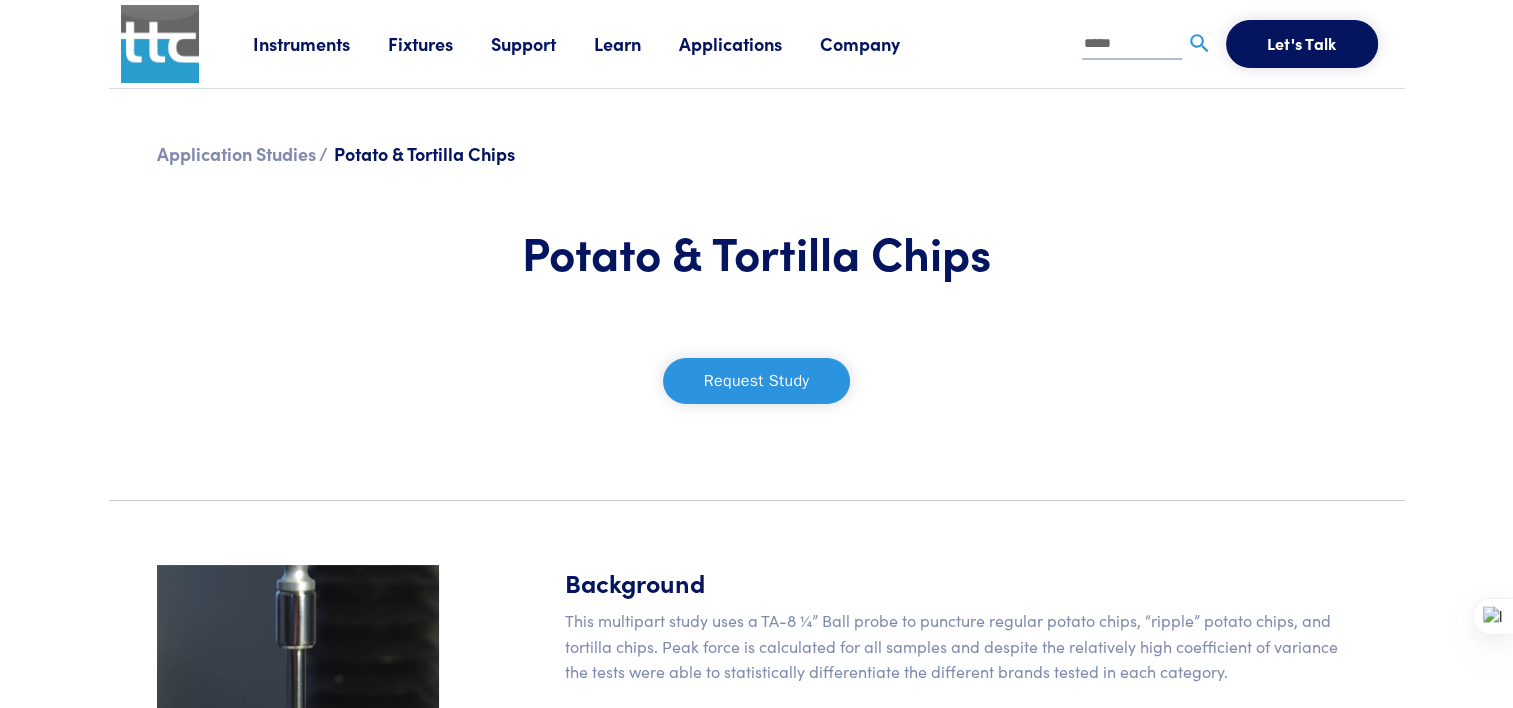 type on "*****" 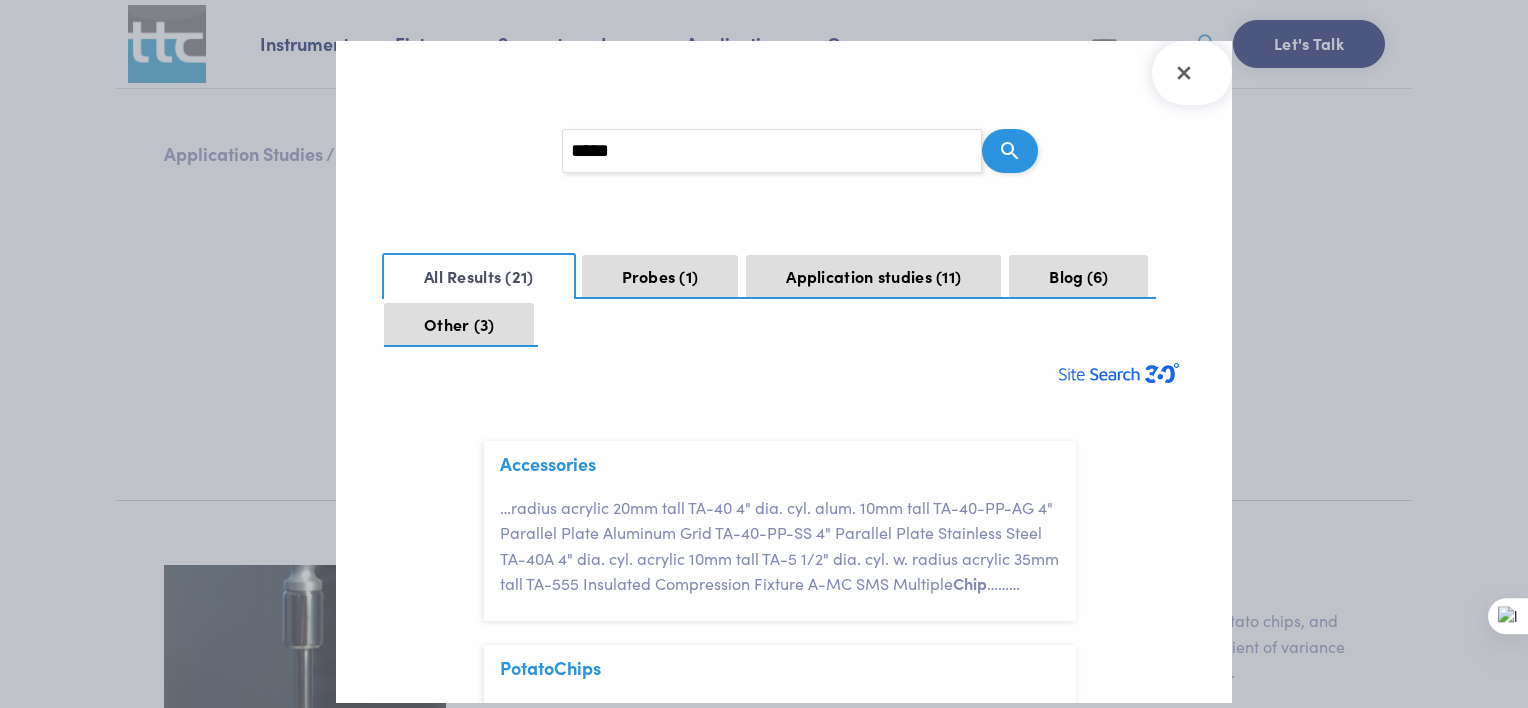 scroll, scrollTop: 735, scrollLeft: 0, axis: vertical 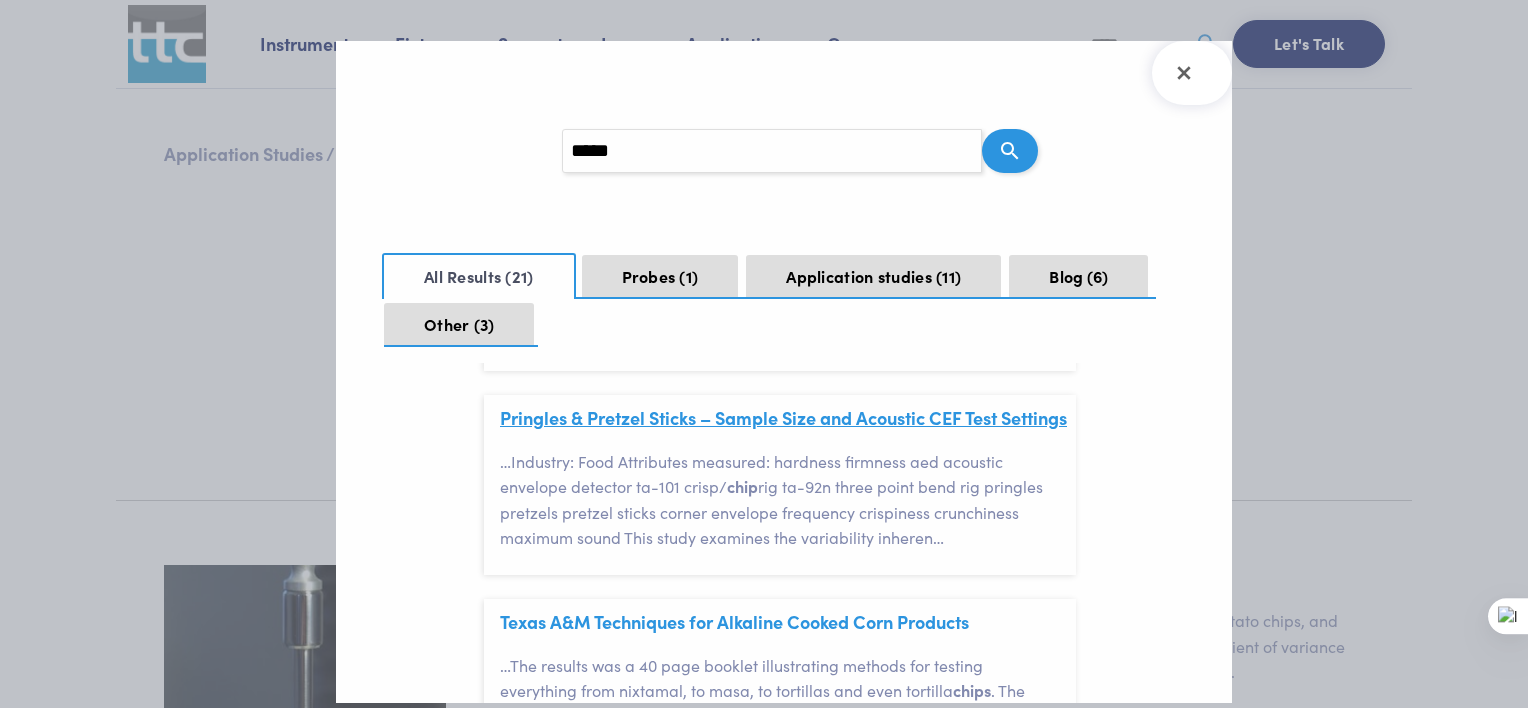 click on "Pringles & Pretzel Sticks – Sample Size and Acoustic CEF Test Settings" at bounding box center (783, 417) 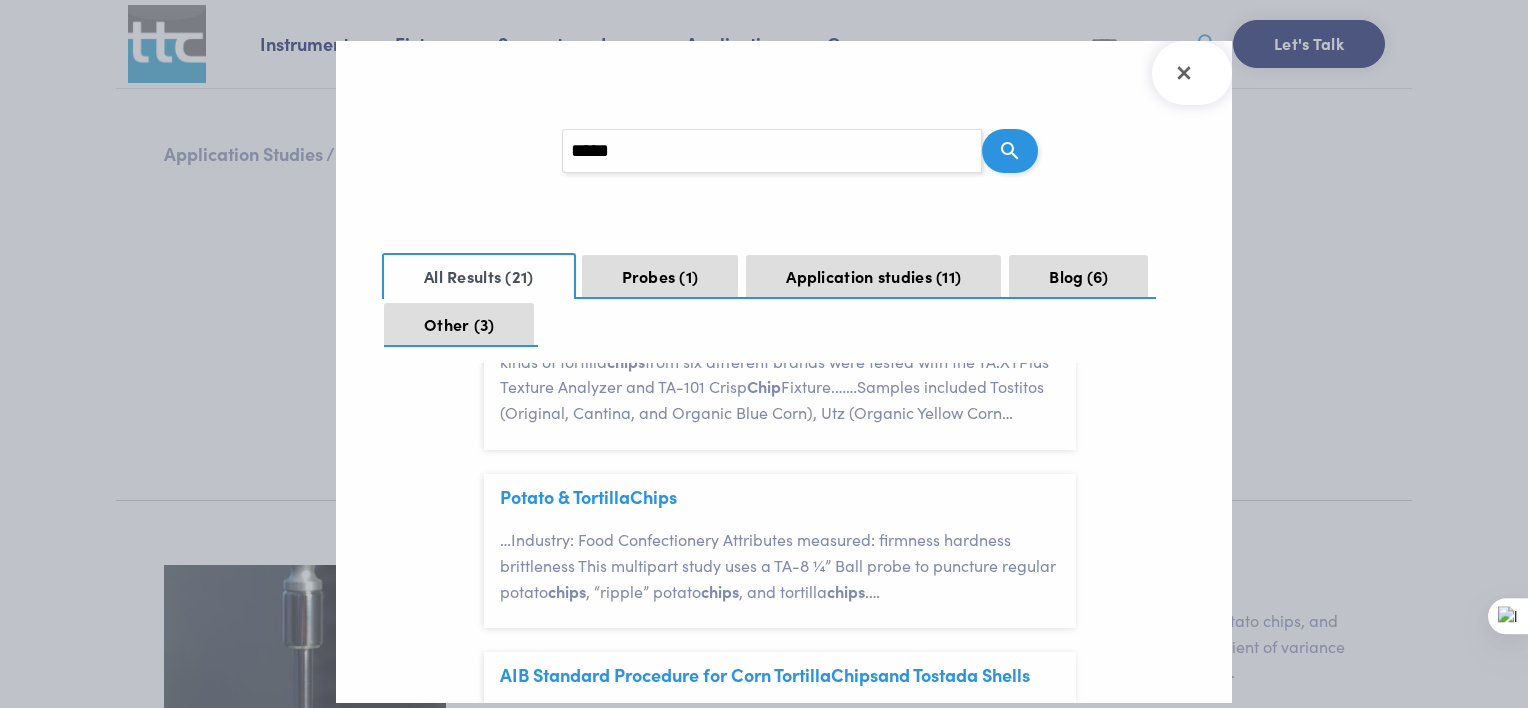 scroll, scrollTop: 700, scrollLeft: 0, axis: vertical 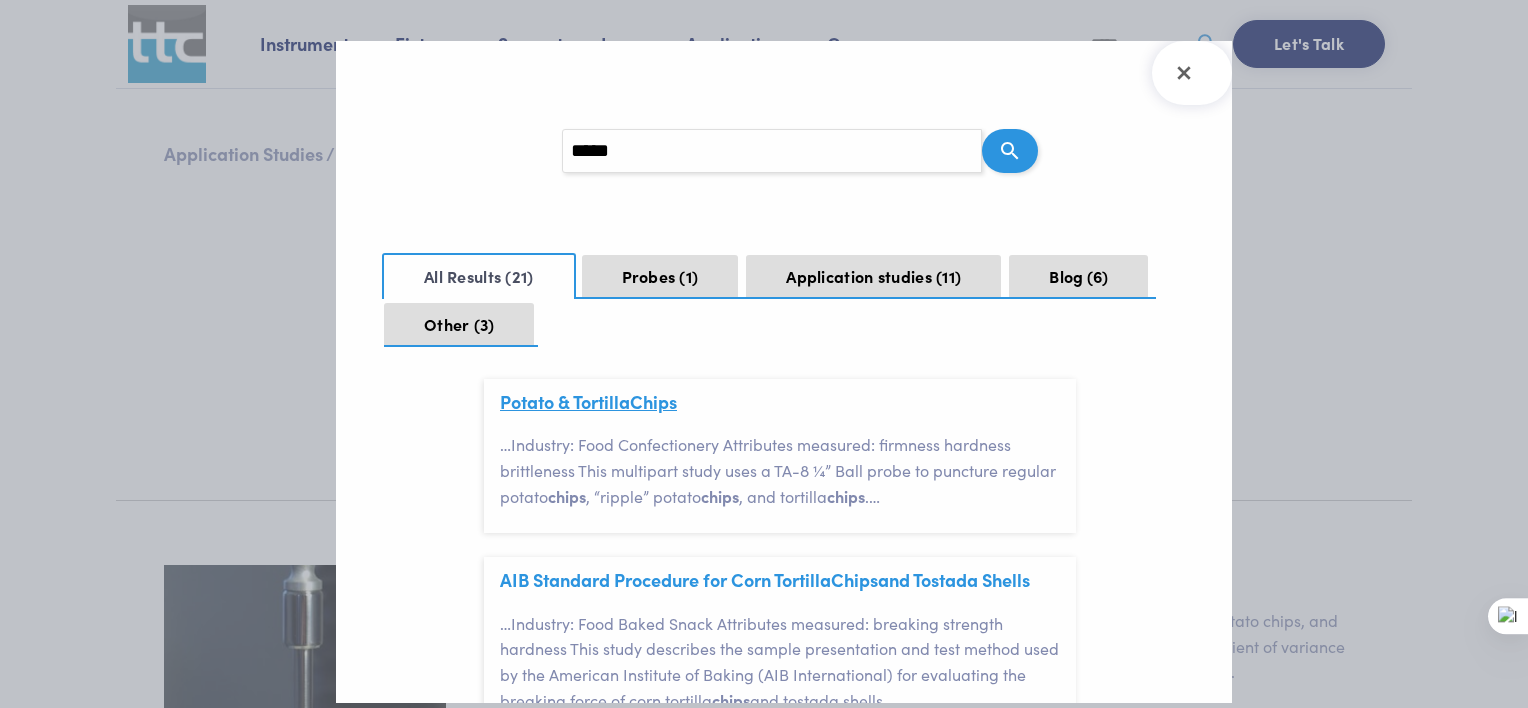 click on "Potato & Tortilla  Chips" at bounding box center [588, 401] 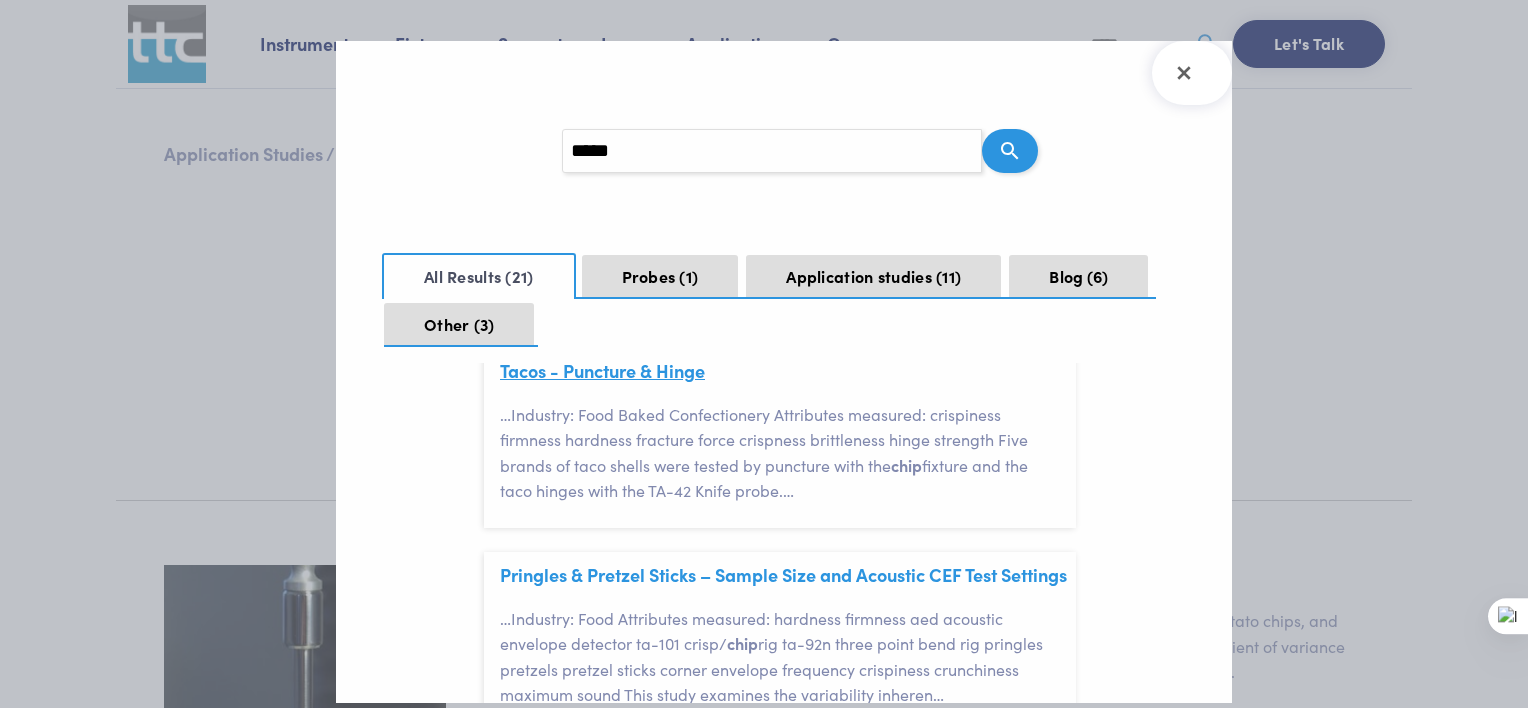 scroll, scrollTop: 1300, scrollLeft: 0, axis: vertical 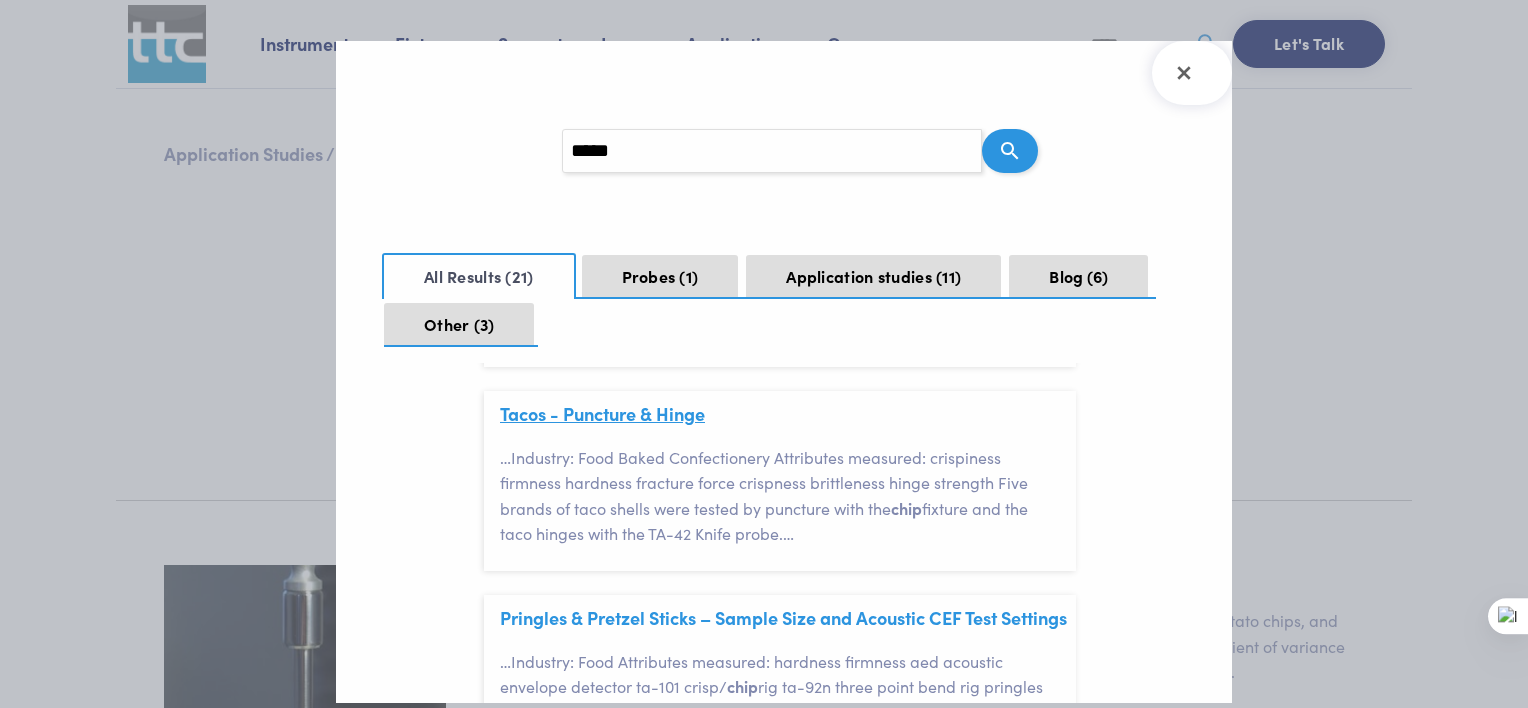 click on "Tacos - Puncture & Hinge" at bounding box center [602, 413] 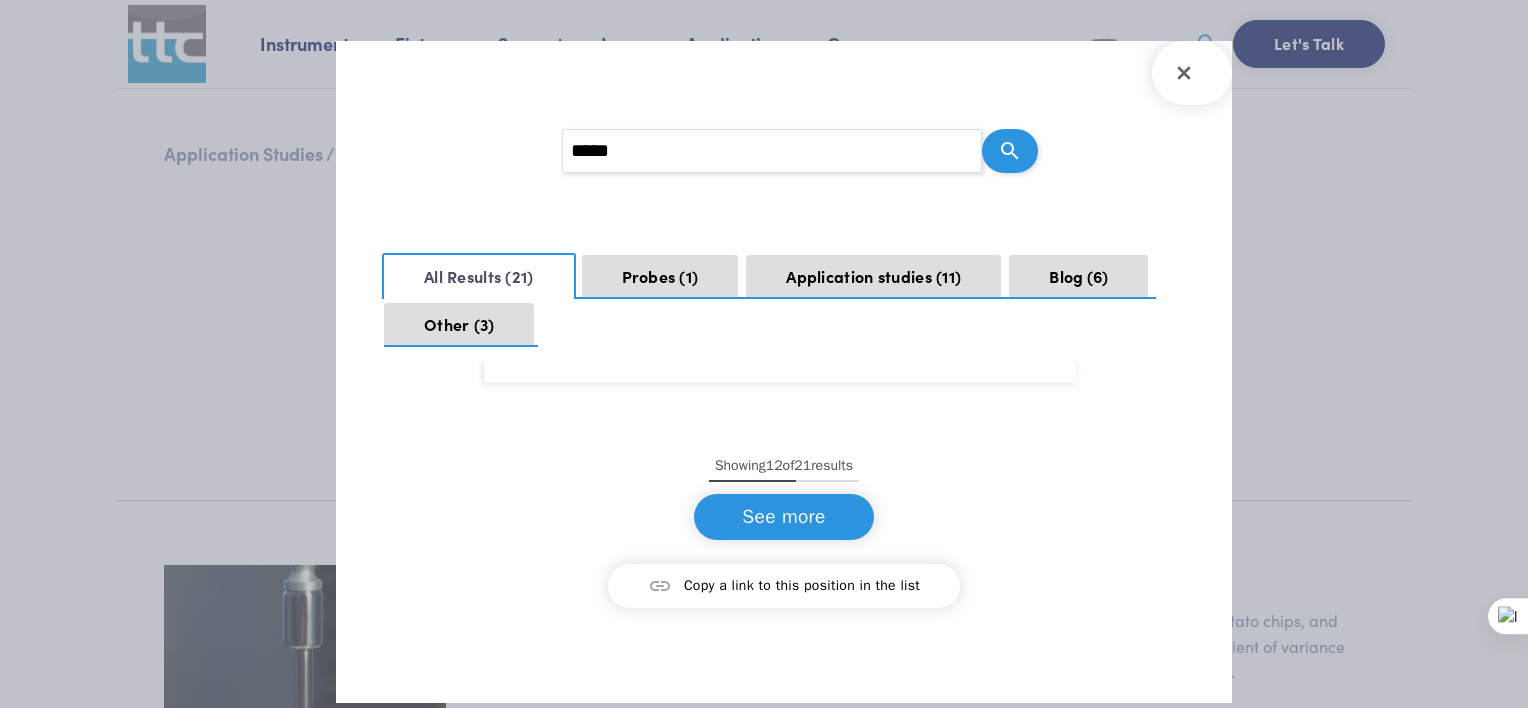 scroll, scrollTop: 2400, scrollLeft: 0, axis: vertical 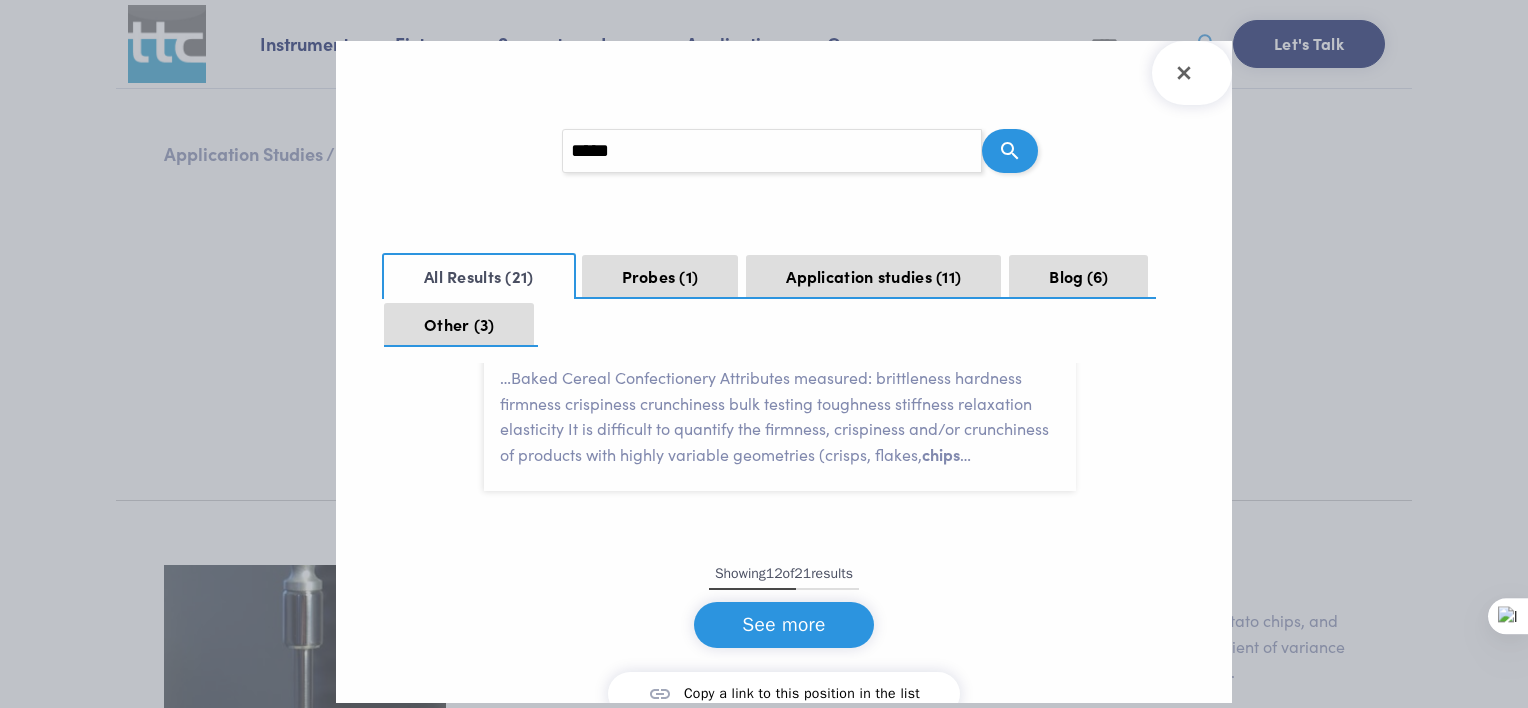 click on "Rice Crisps - Firmness Crispiness and Crunchiness" at bounding box center [705, 333] 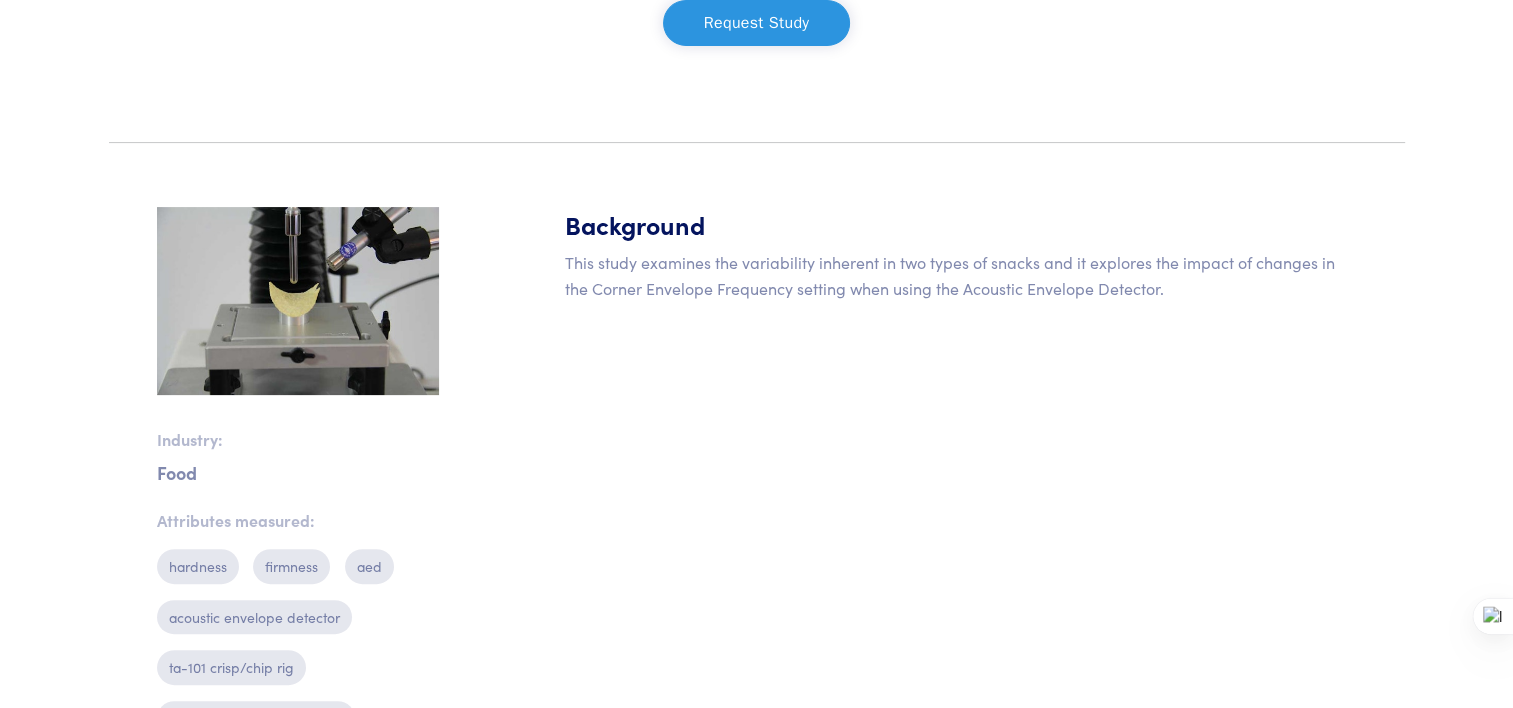 scroll, scrollTop: 500, scrollLeft: 0, axis: vertical 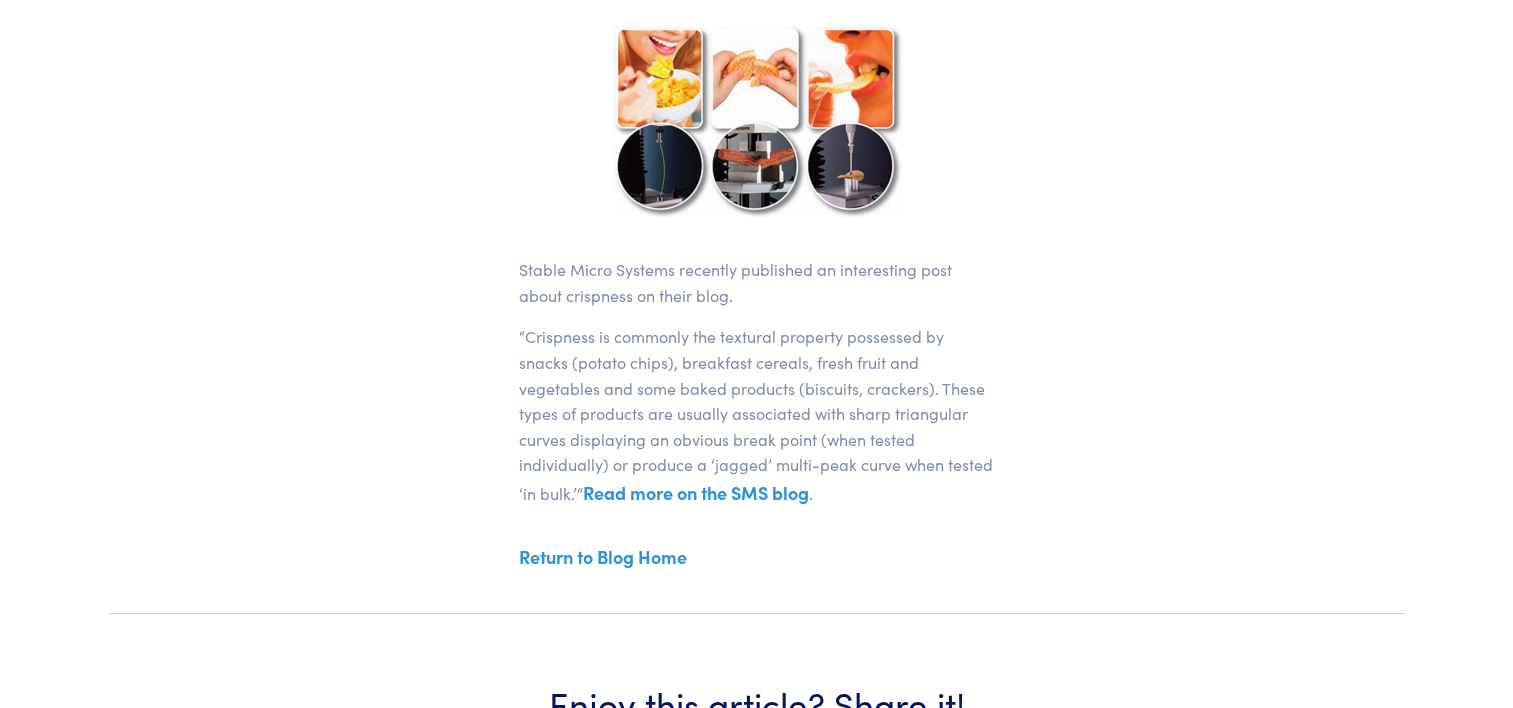 click at bounding box center (757, 121) 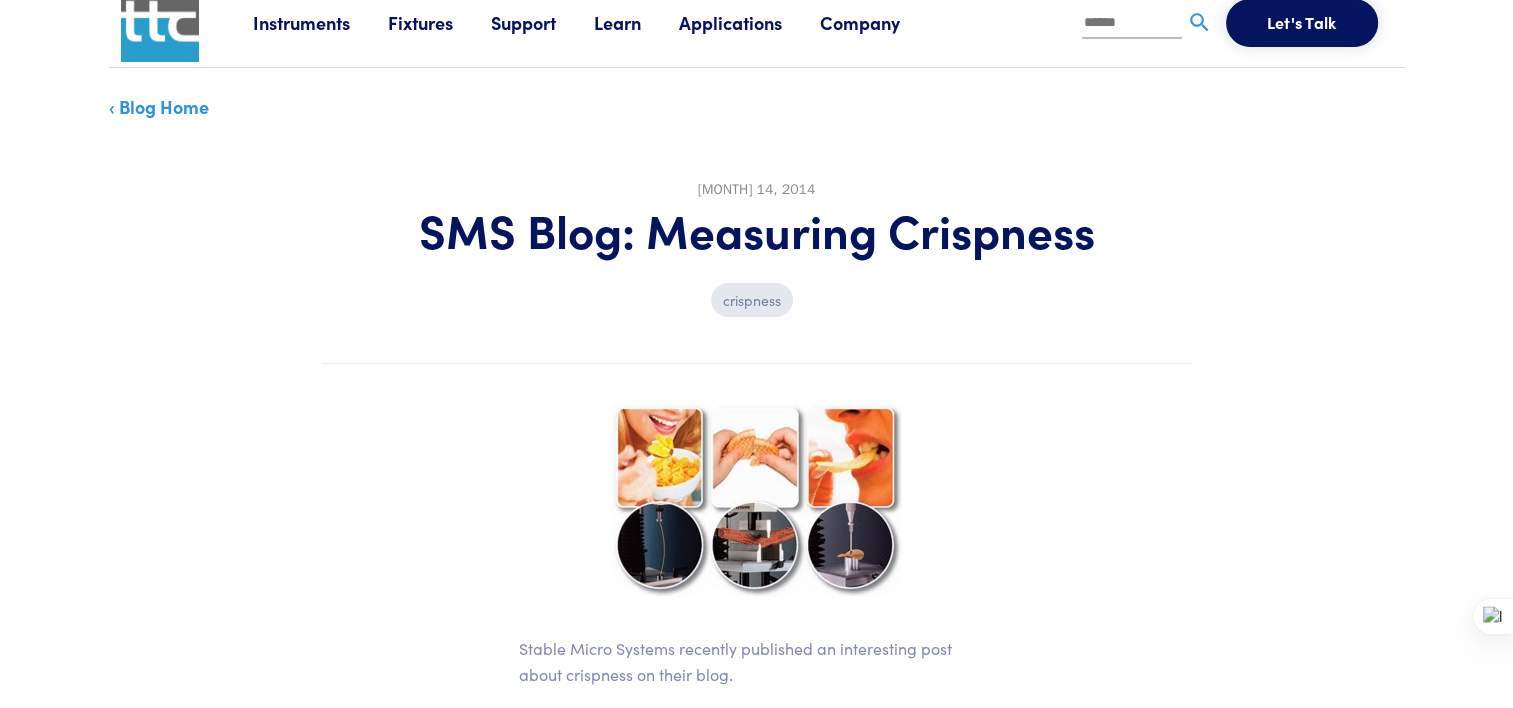 scroll, scrollTop: 0, scrollLeft: 0, axis: both 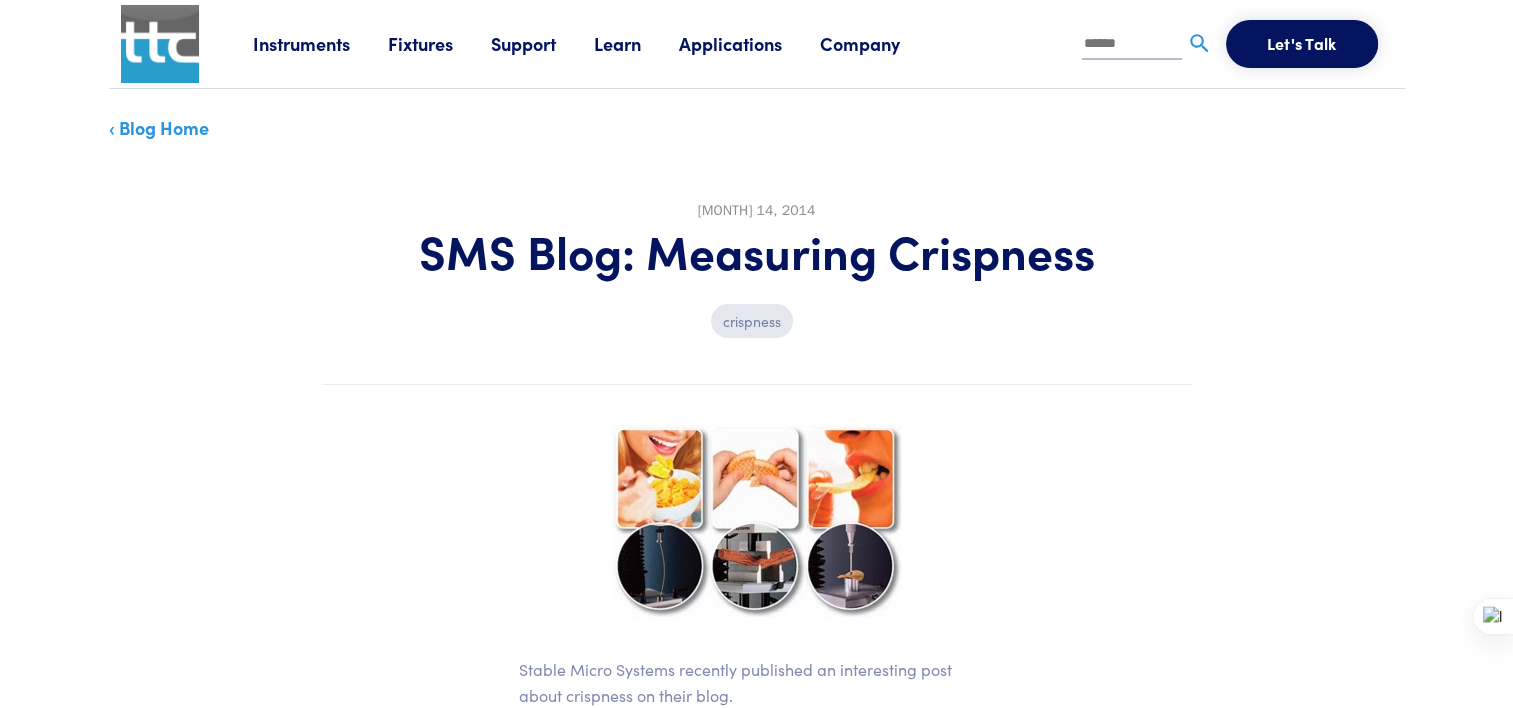 click on "crispness" at bounding box center (752, 321) 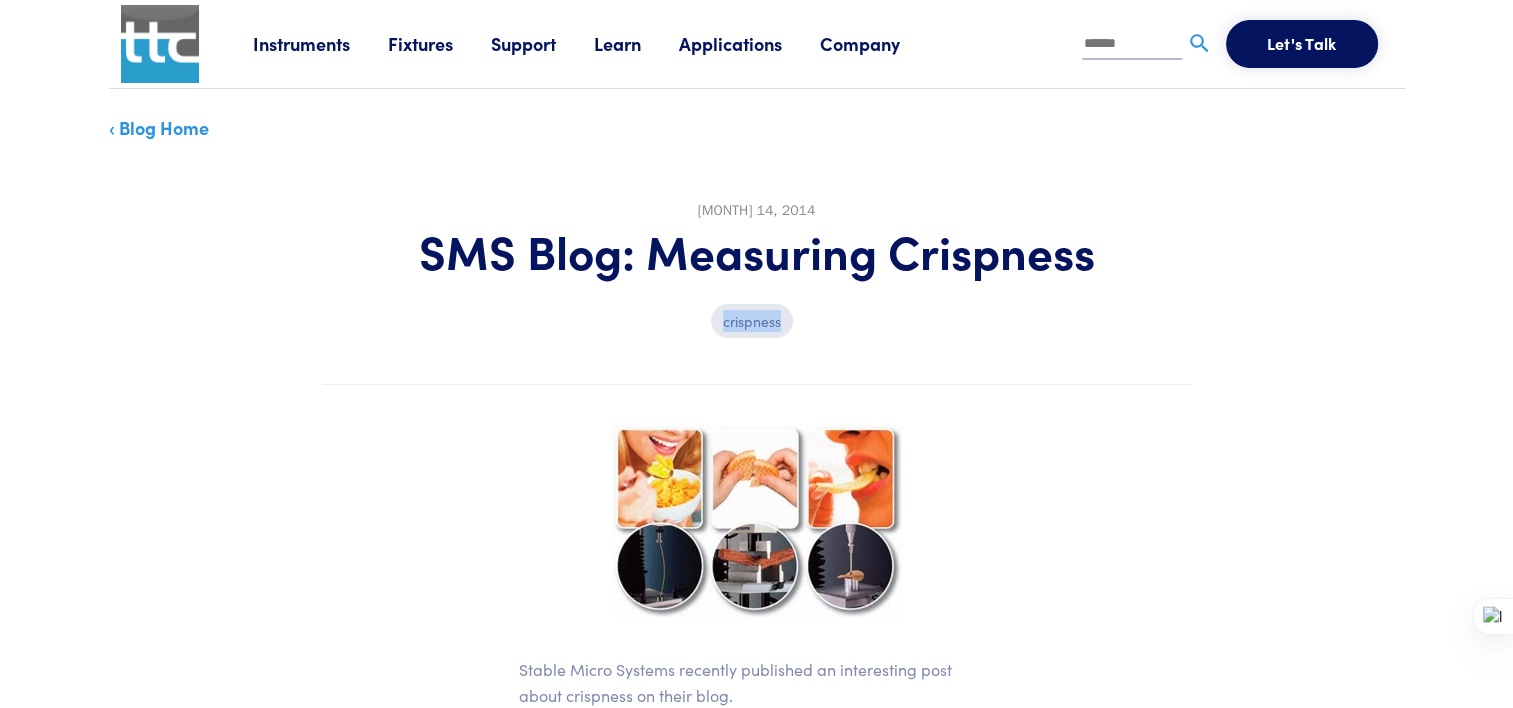 click on "crispness" at bounding box center [752, 321] 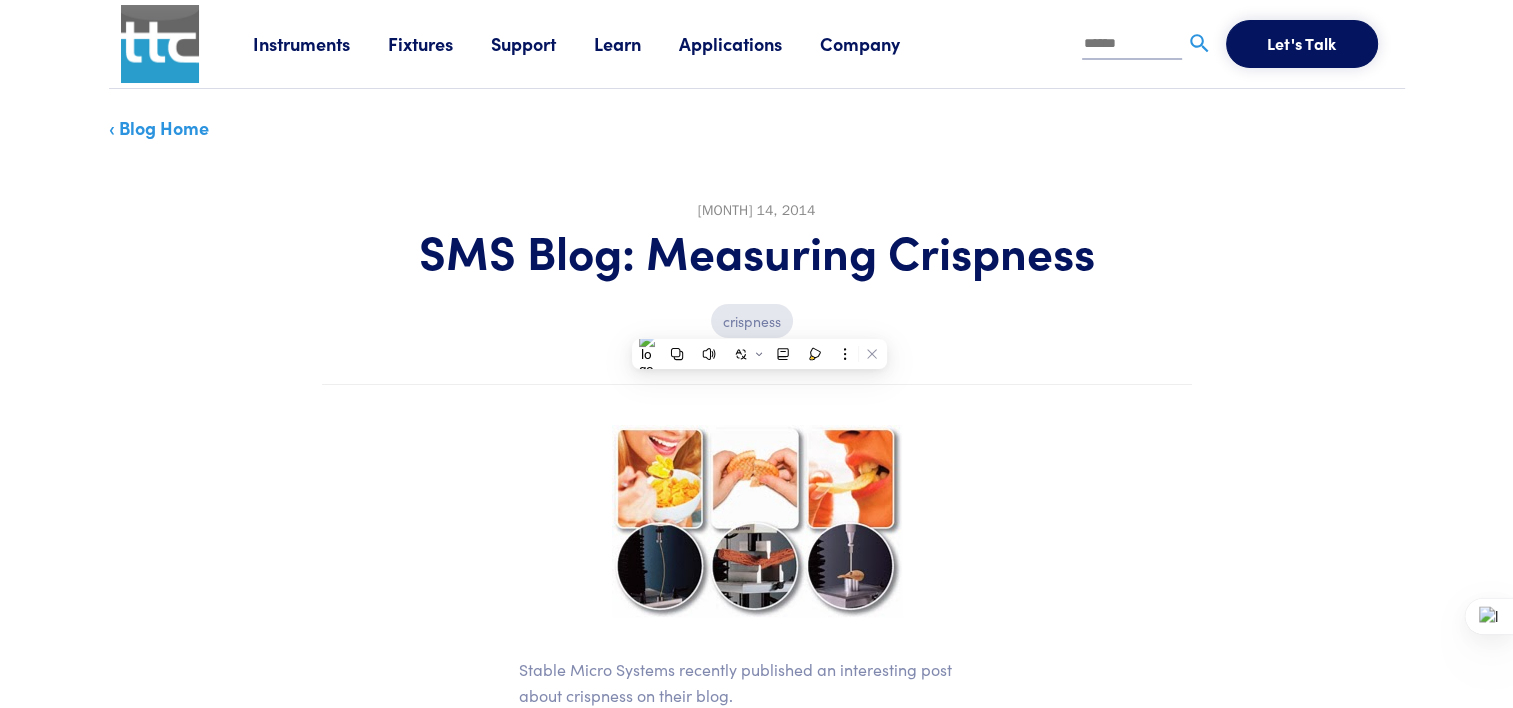 drag, startPoint x: 759, startPoint y: 324, endPoint x: 1024, endPoint y: 379, distance: 270.64737 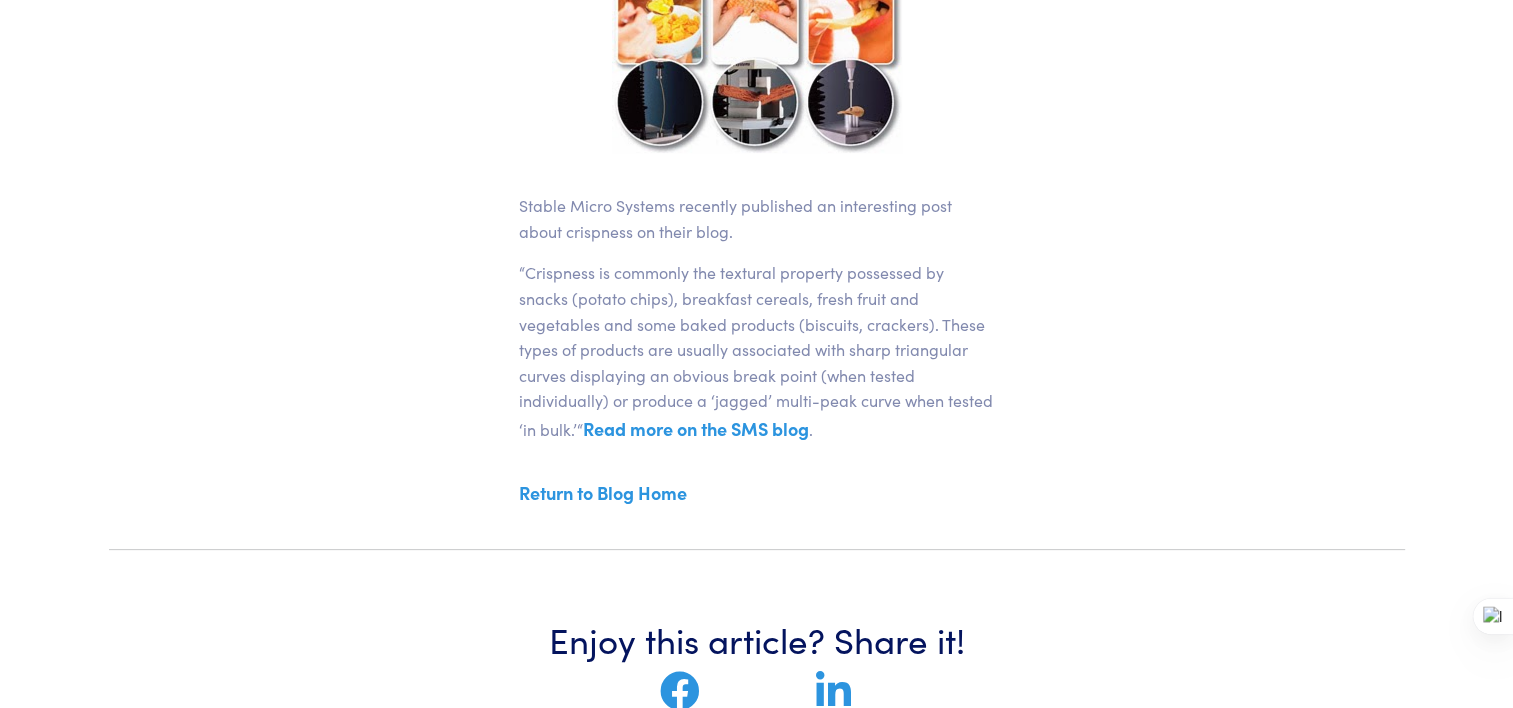 scroll, scrollTop: 500, scrollLeft: 0, axis: vertical 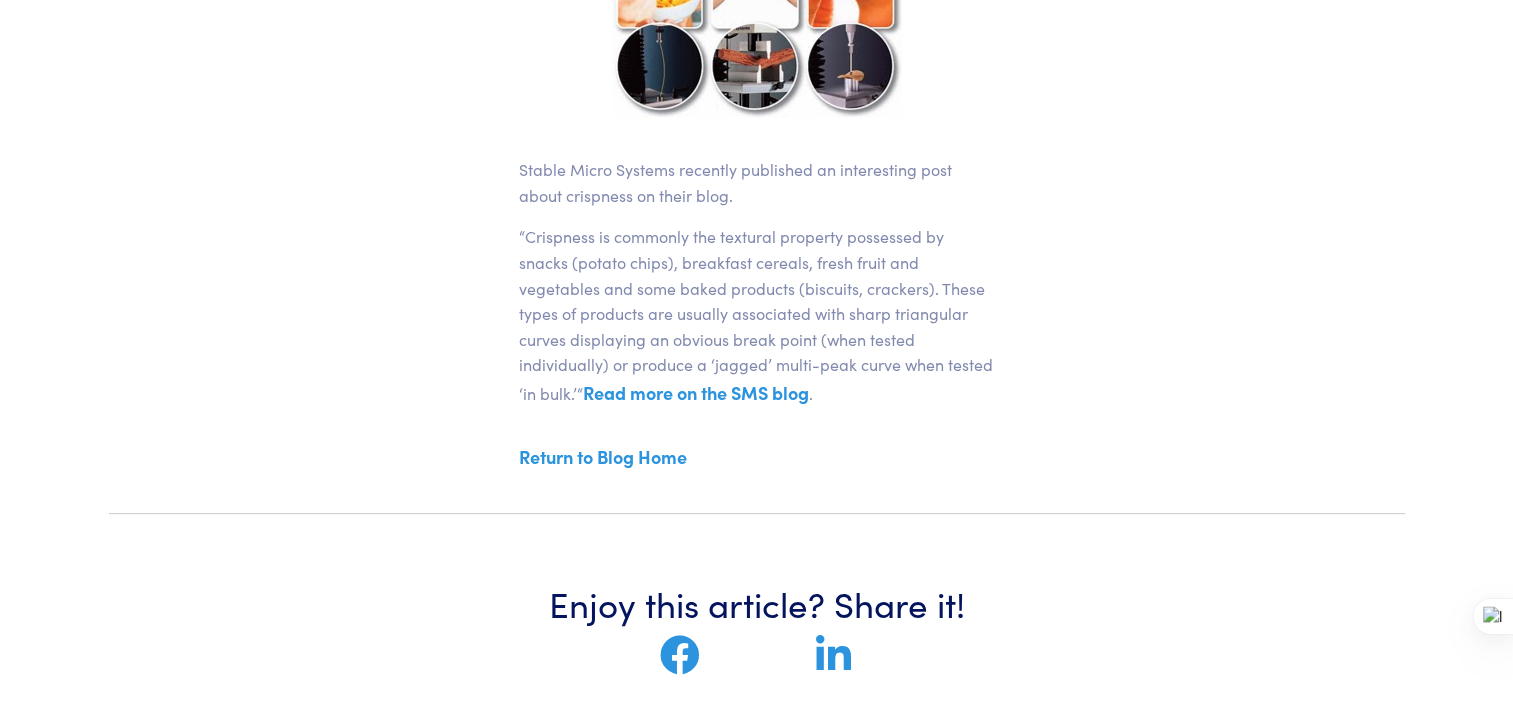 click on "Read more on the SMS blog" at bounding box center (696, 392) 